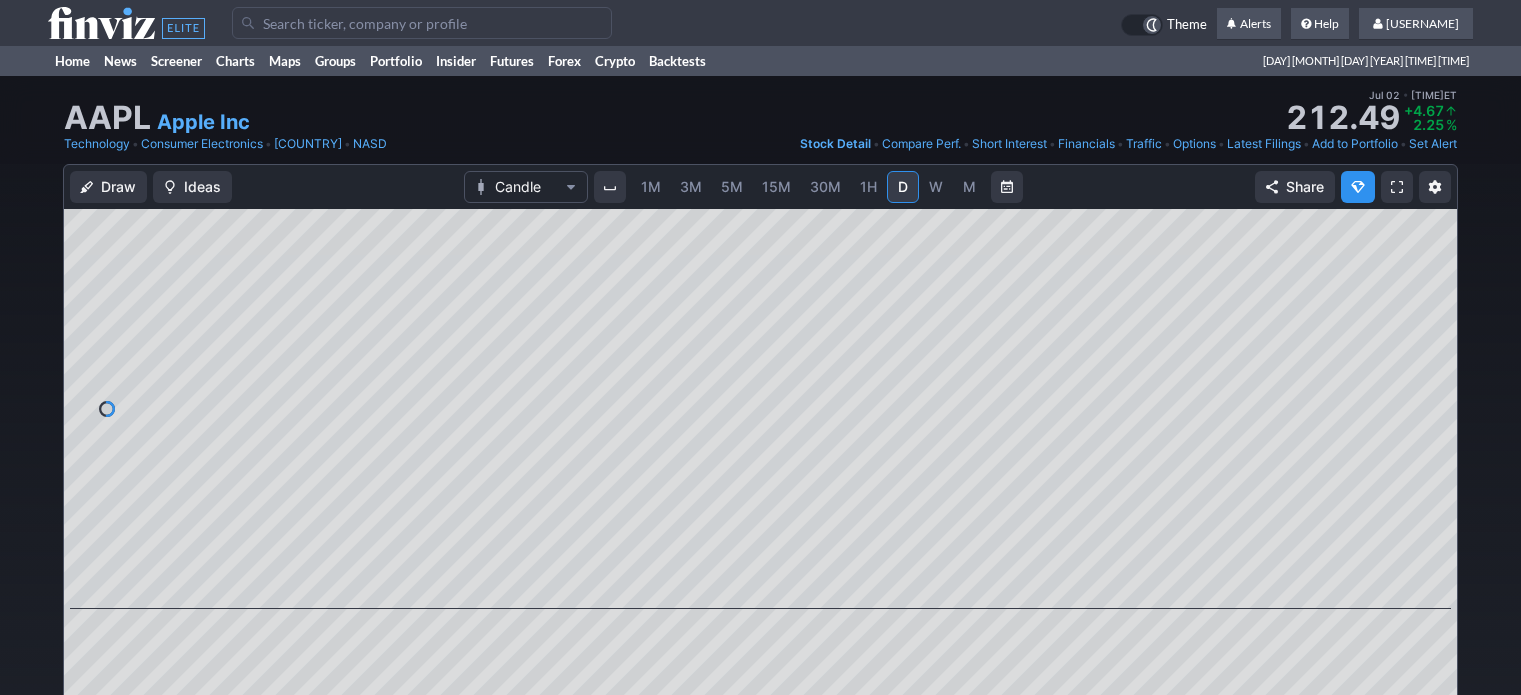 scroll, scrollTop: 0, scrollLeft: 0, axis: both 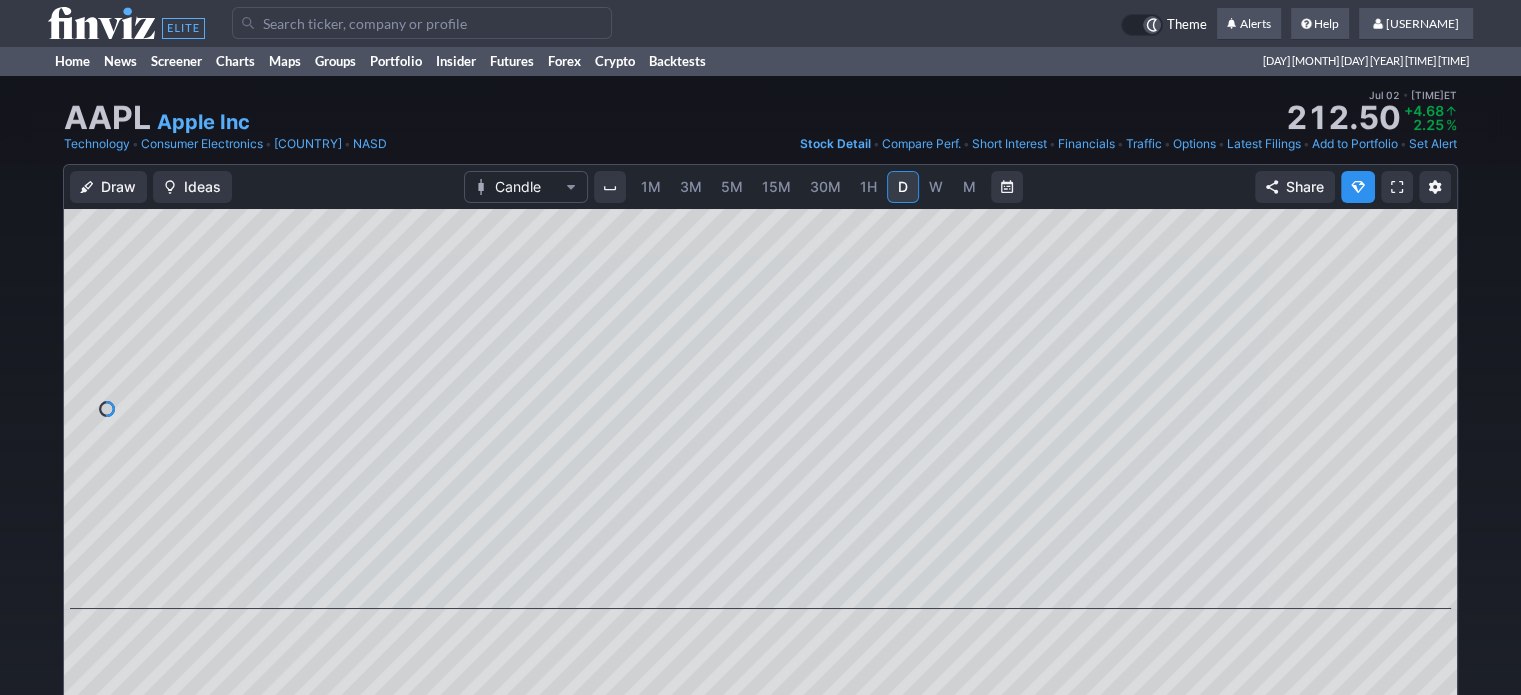 click at bounding box center [422, 23] 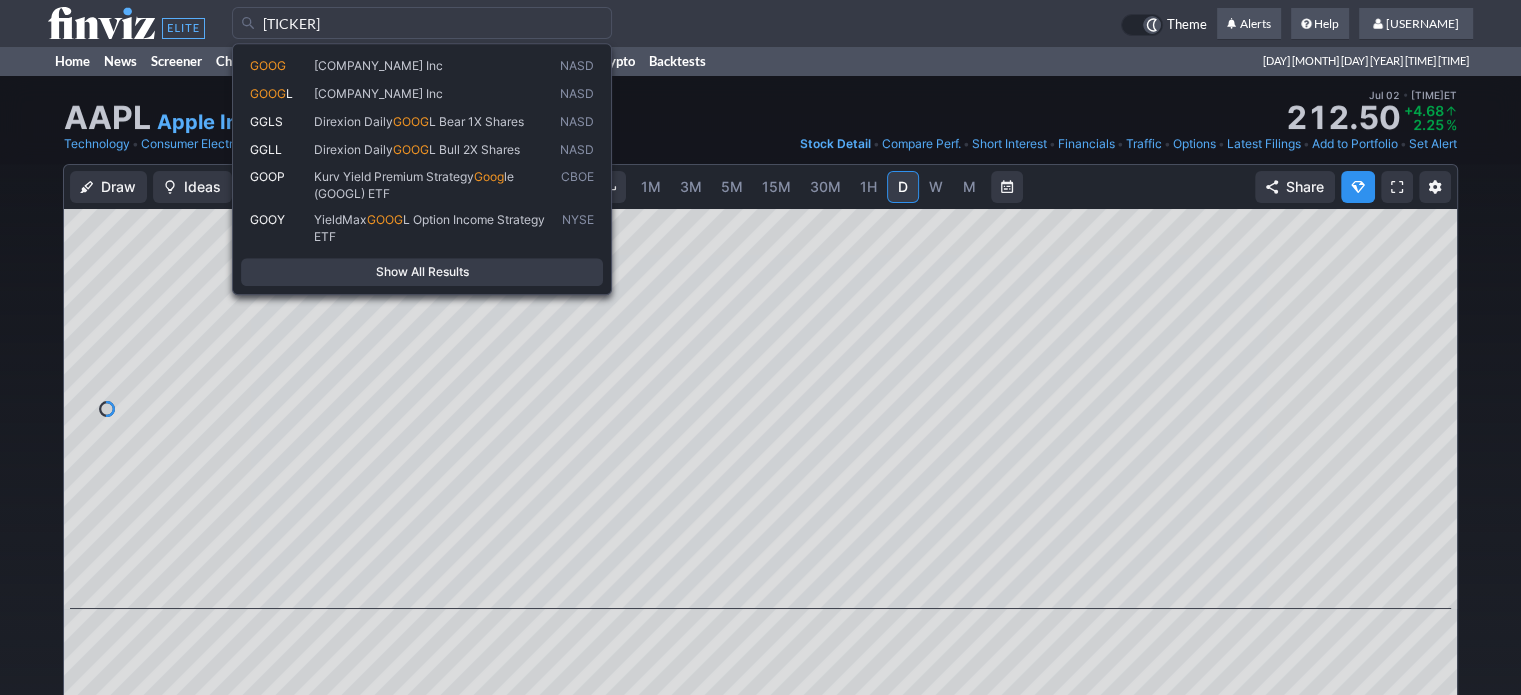 type on "goog" 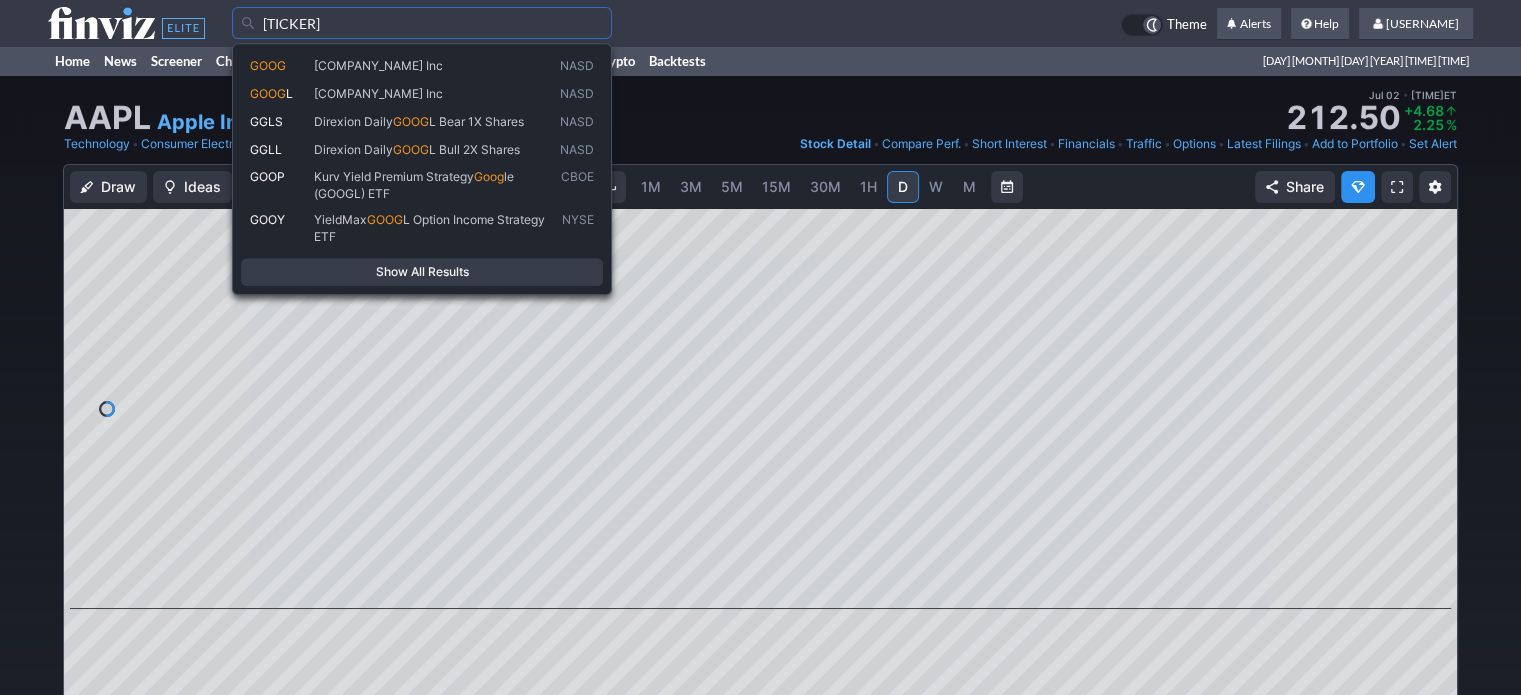 click on "Alphabet Inc" at bounding box center [413, 66] 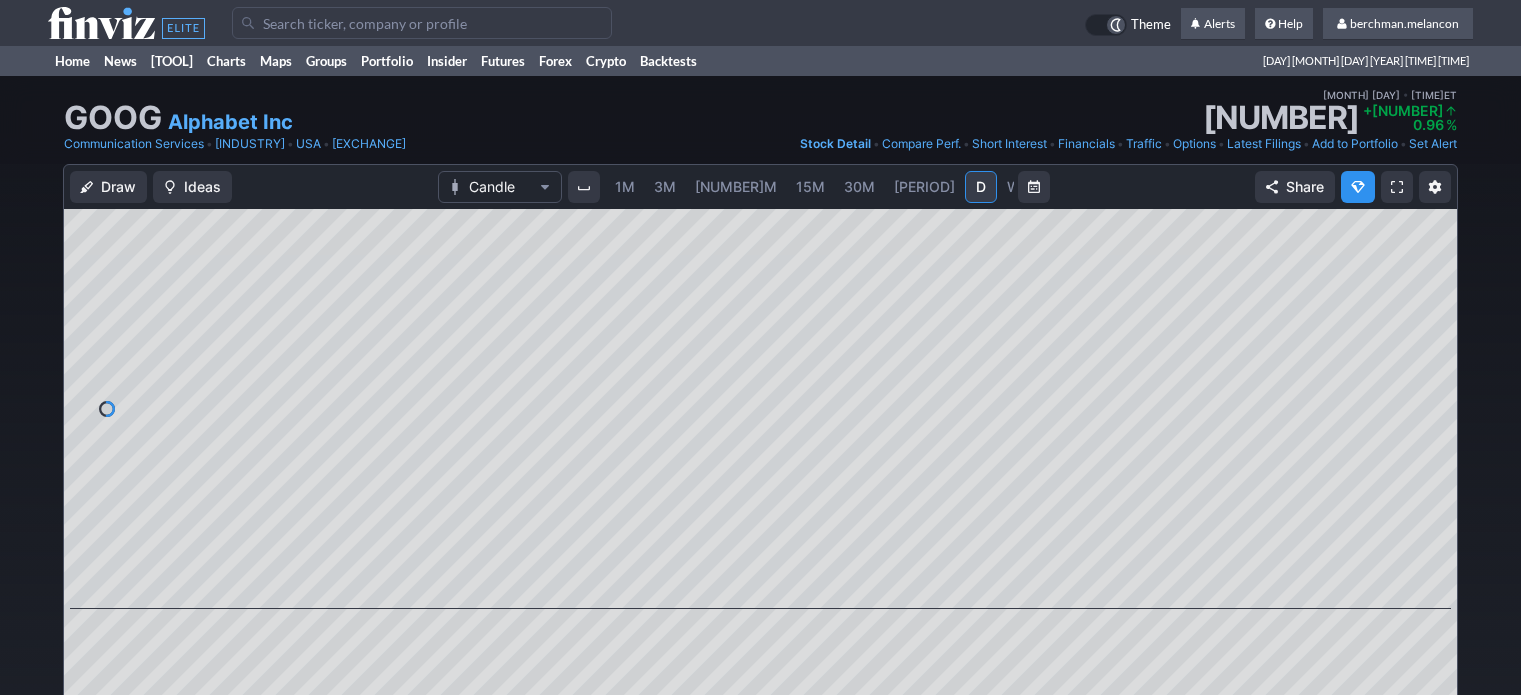 scroll, scrollTop: 0, scrollLeft: 0, axis: both 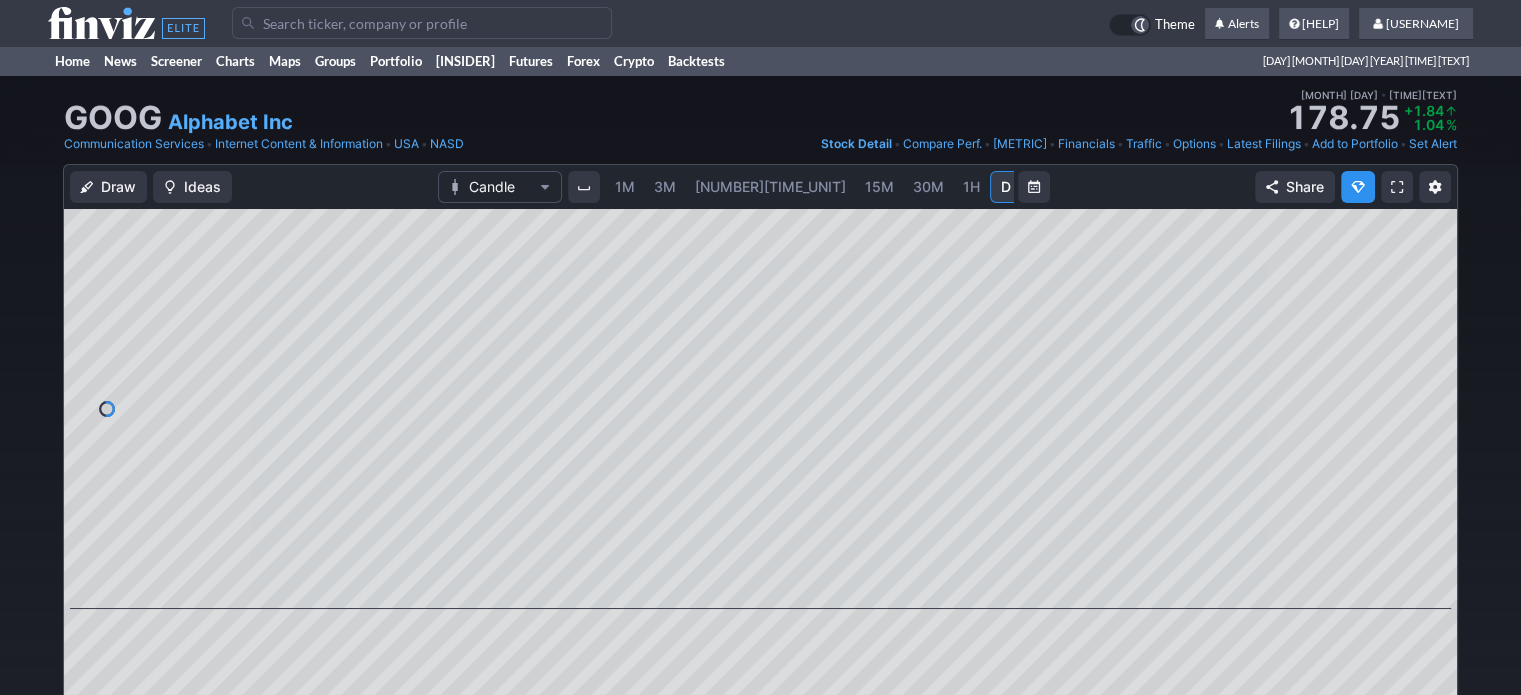 click on "5M" at bounding box center [770, 186] 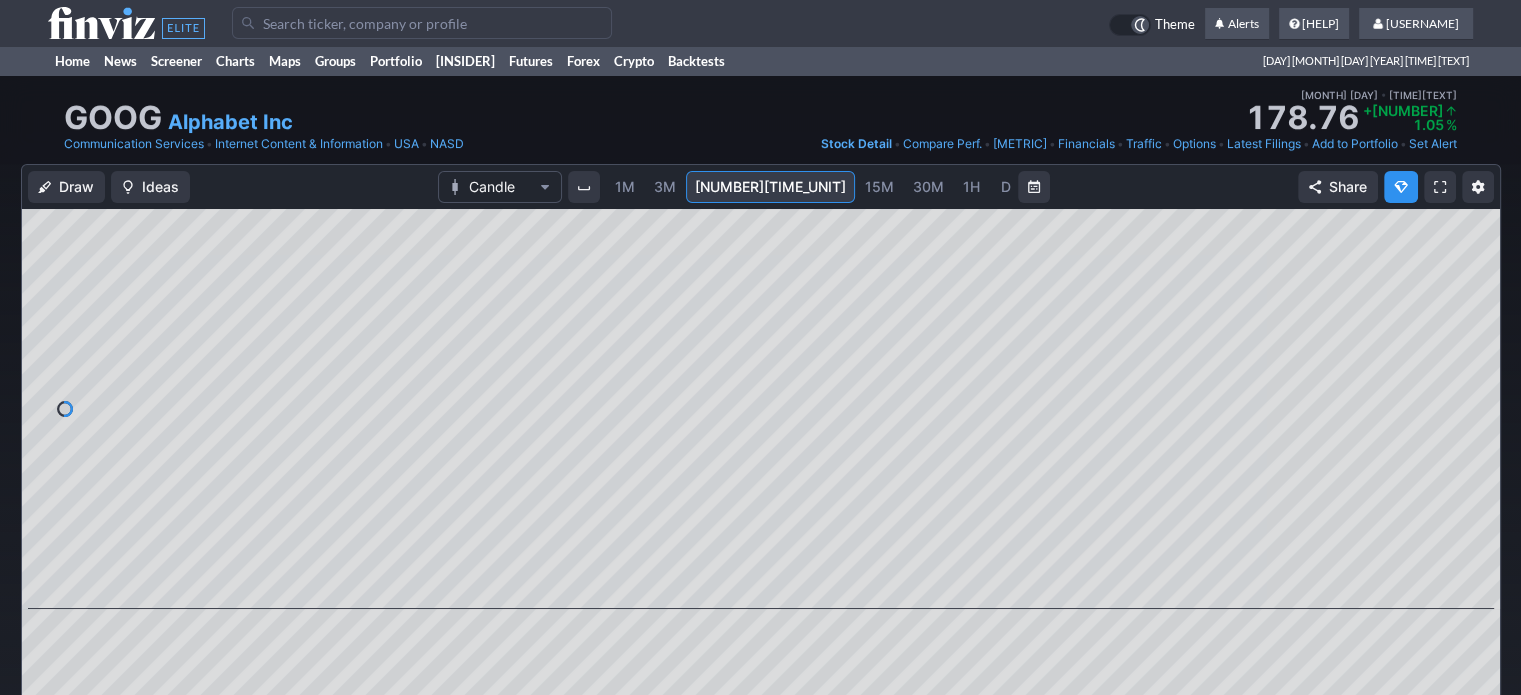 click at bounding box center [422, 23] 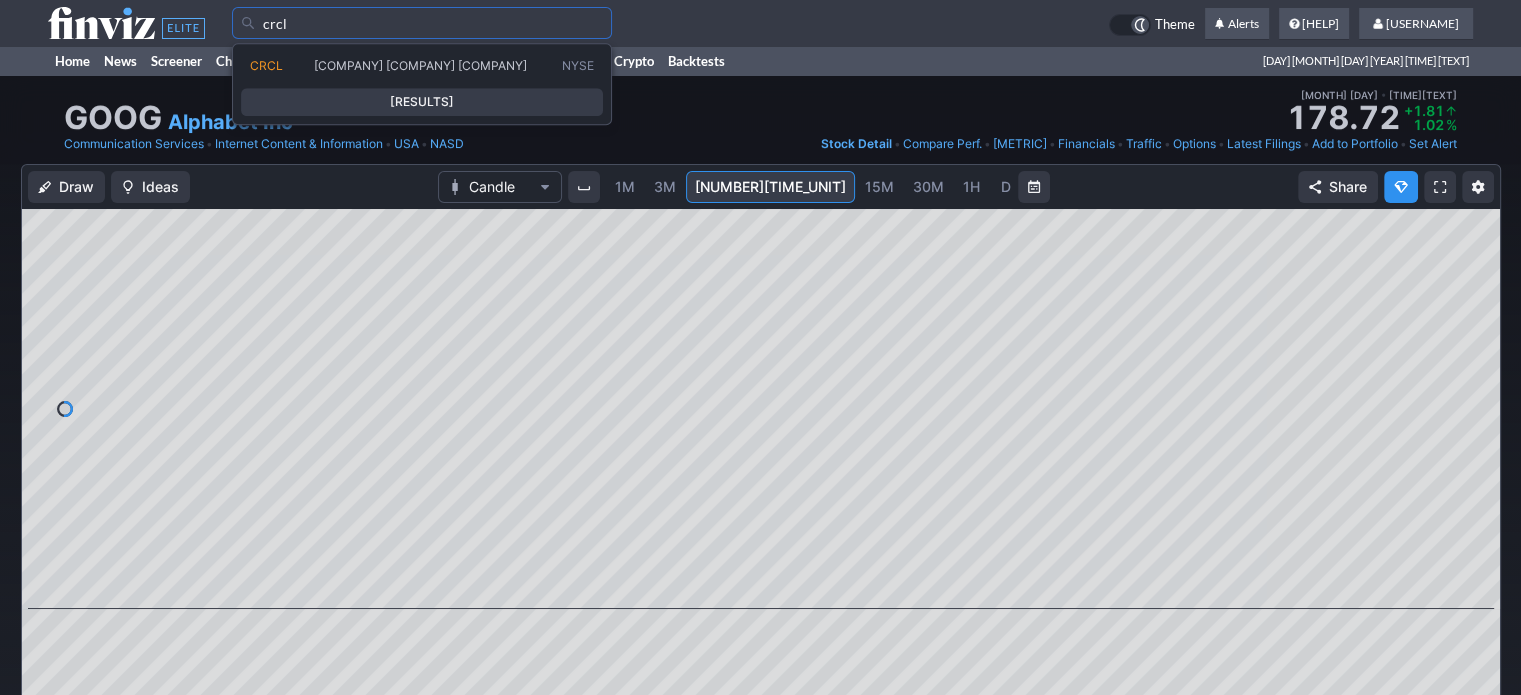 type on "crcl" 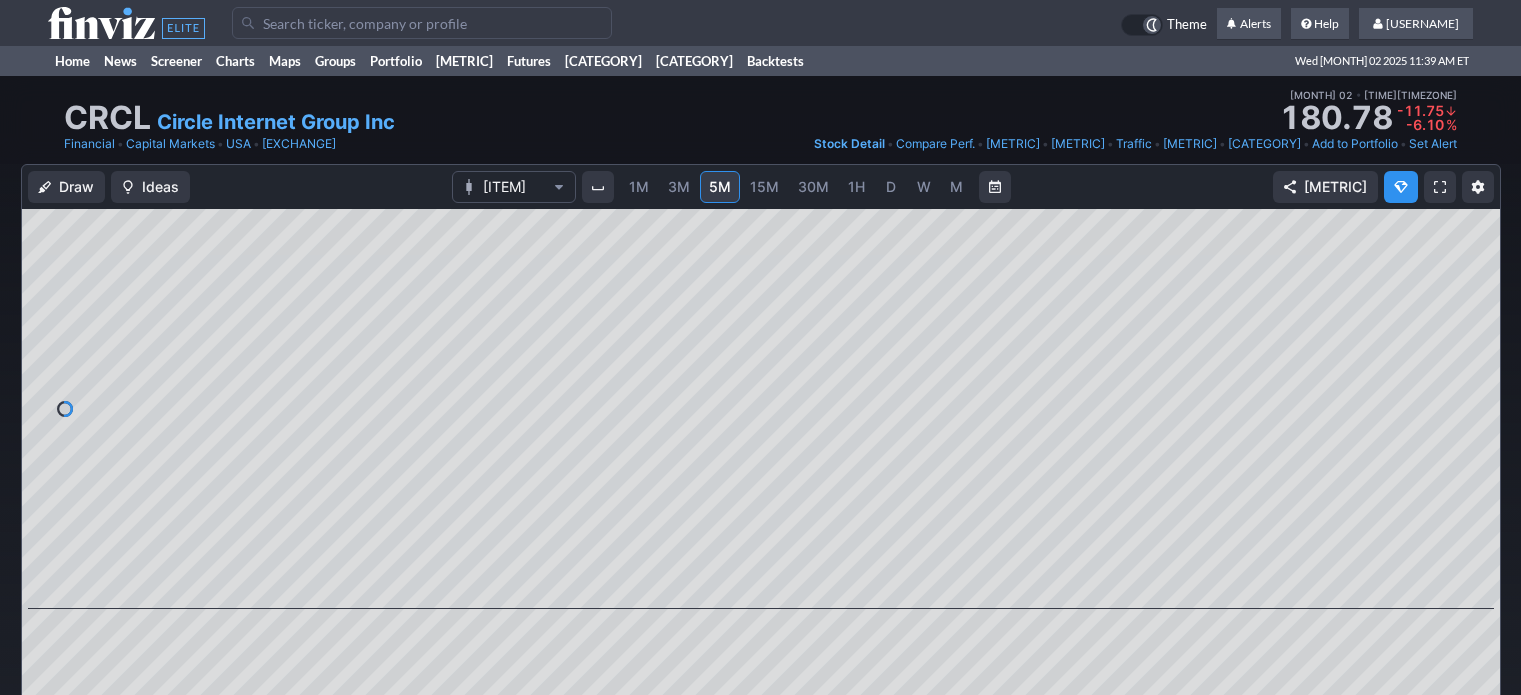 scroll, scrollTop: 0, scrollLeft: 0, axis: both 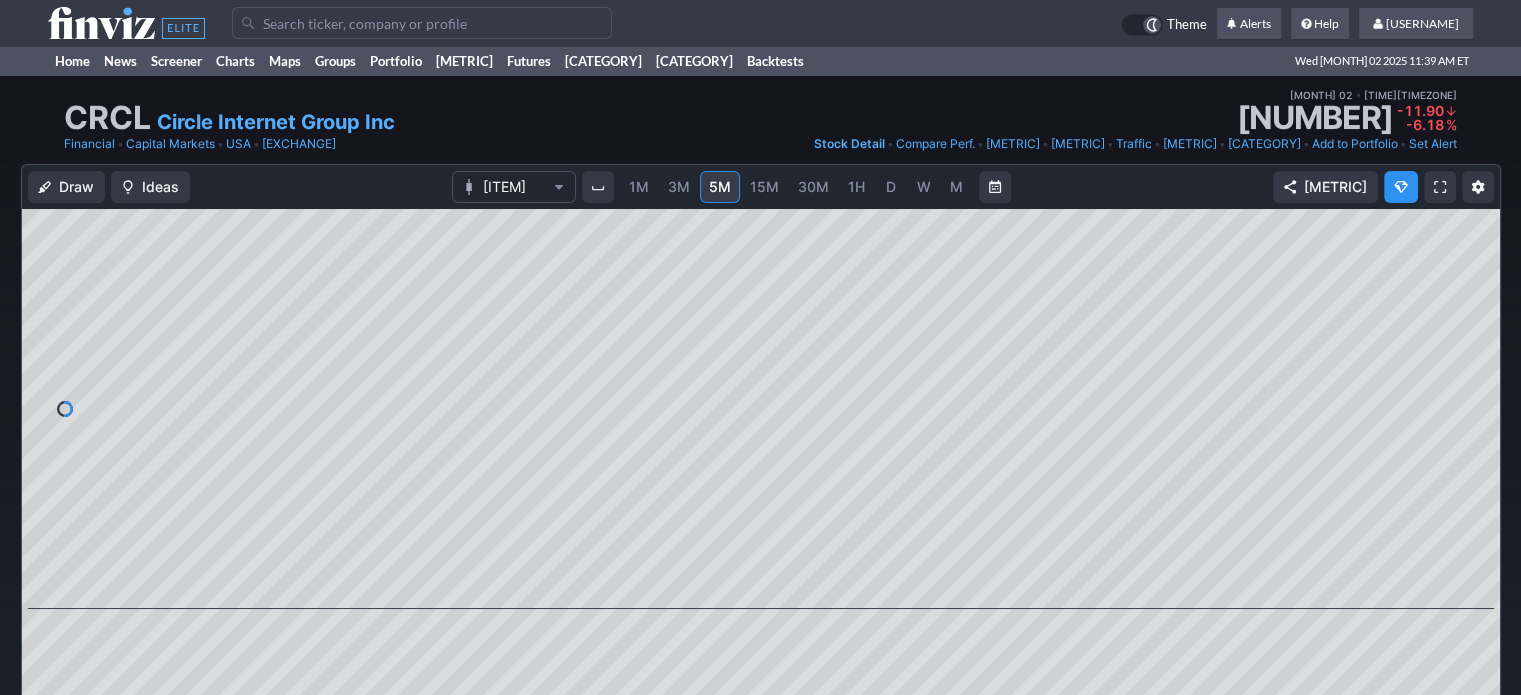 click on "D" at bounding box center (1054, 186) 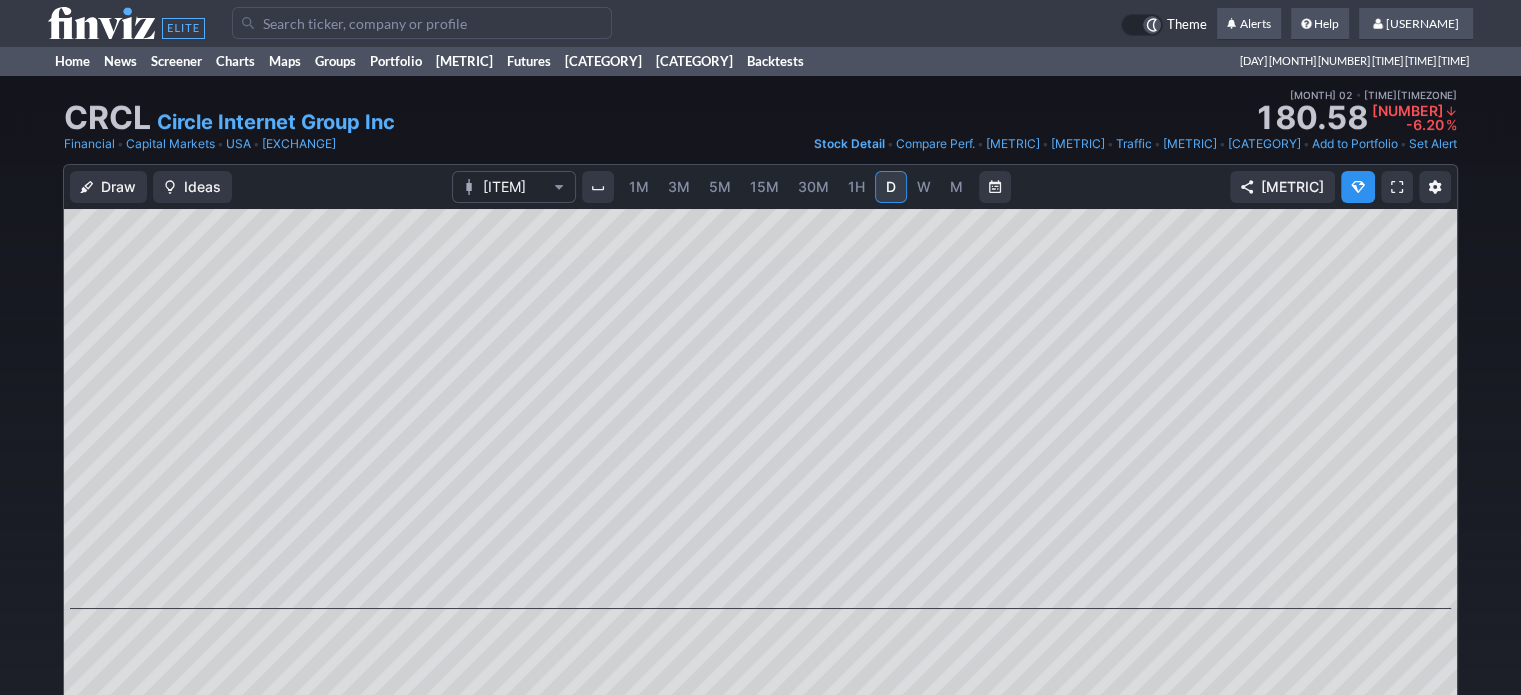 click at bounding box center (422, 23) 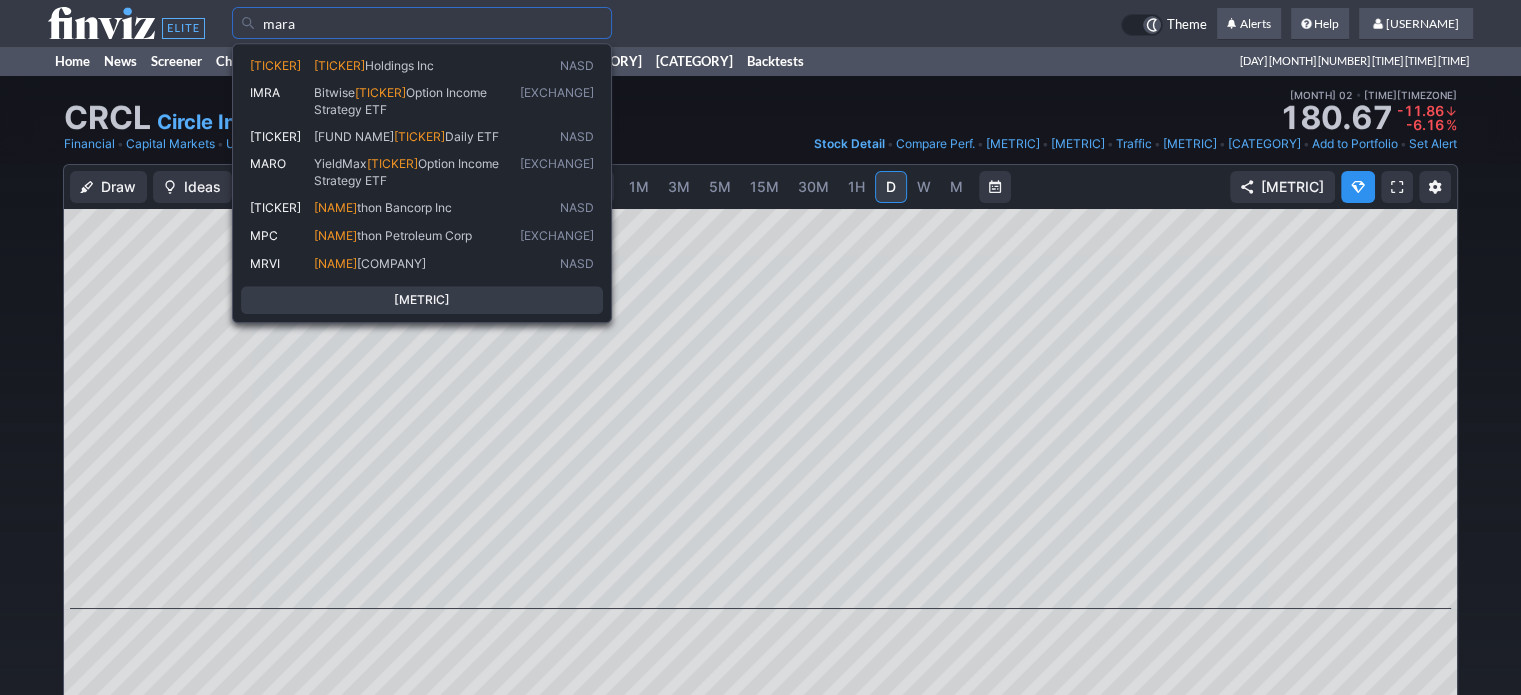 type on "mara" 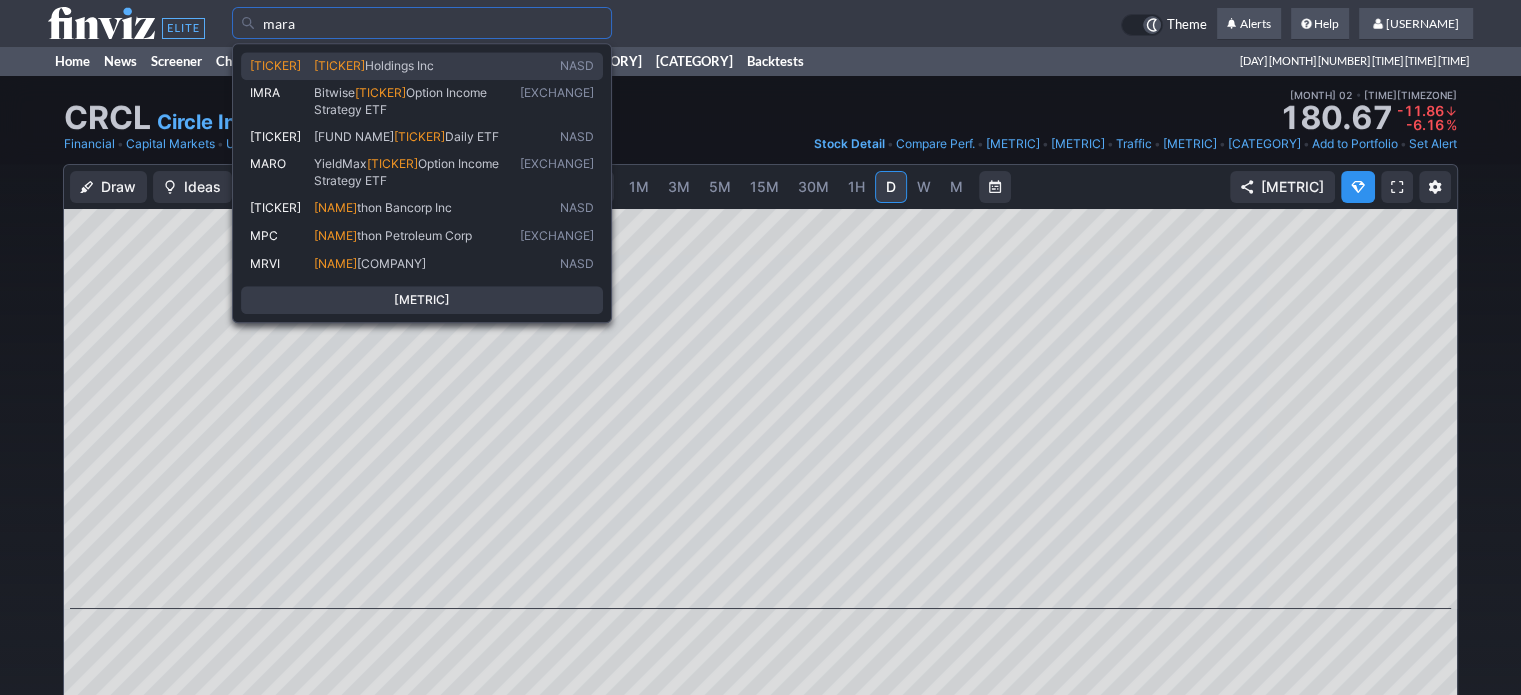 click on "Holdings Inc" at bounding box center [383, 65] 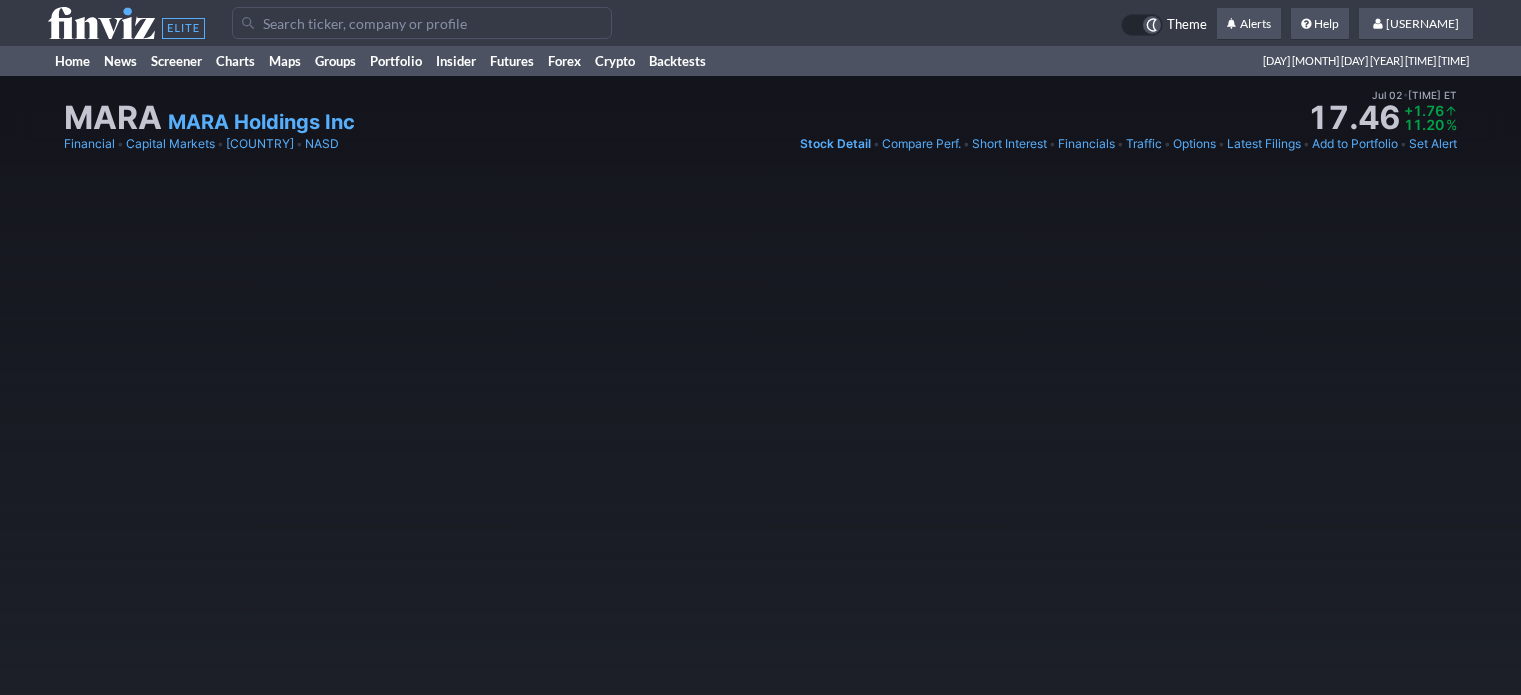 scroll, scrollTop: 0, scrollLeft: 0, axis: both 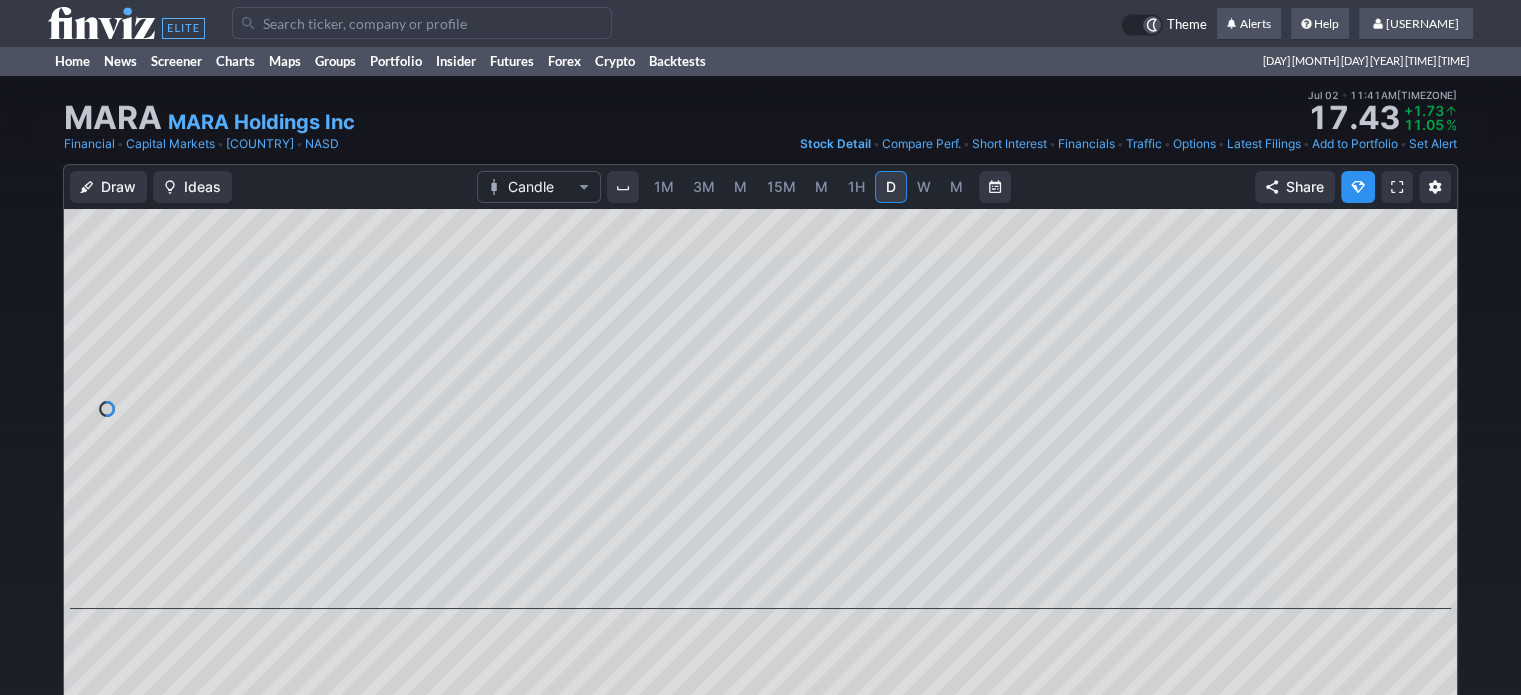 click on "5M" at bounding box center [732, 186] 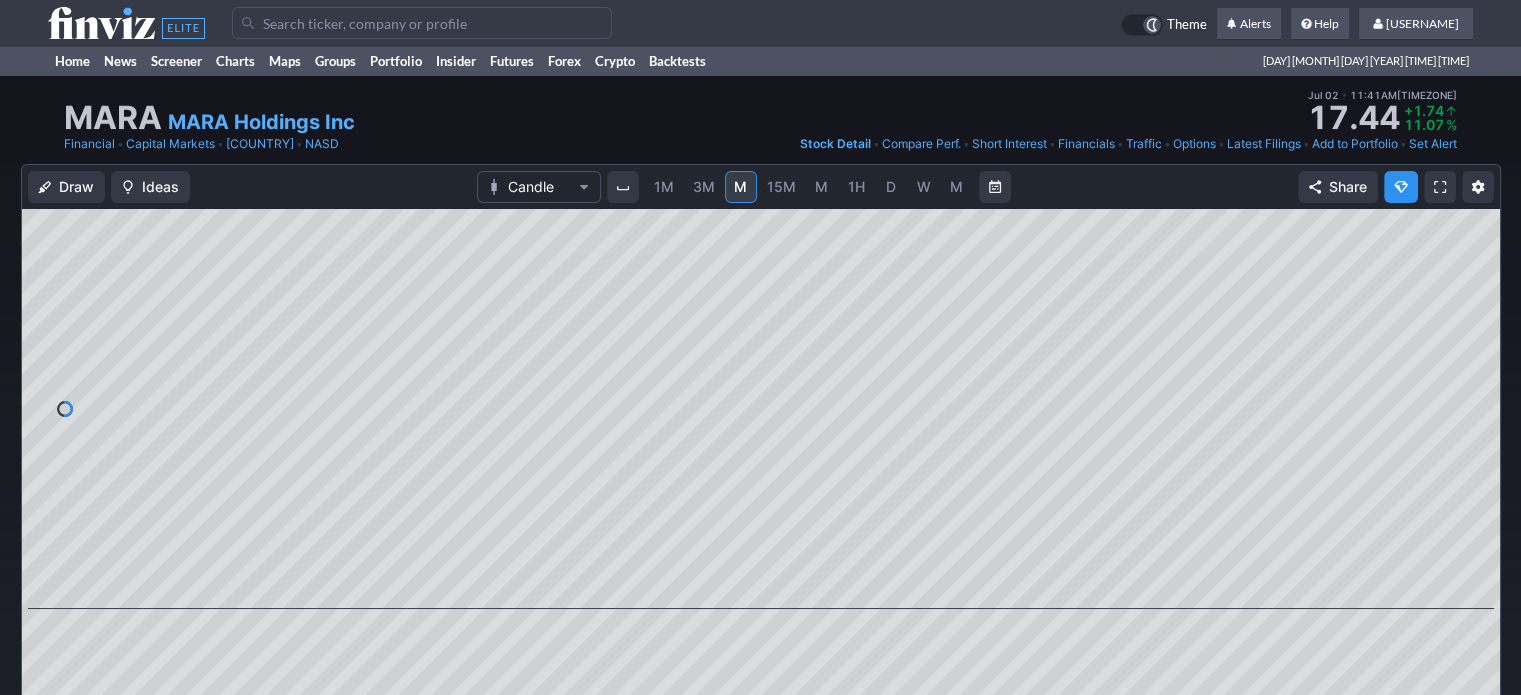click on "D" at bounding box center (903, 186) 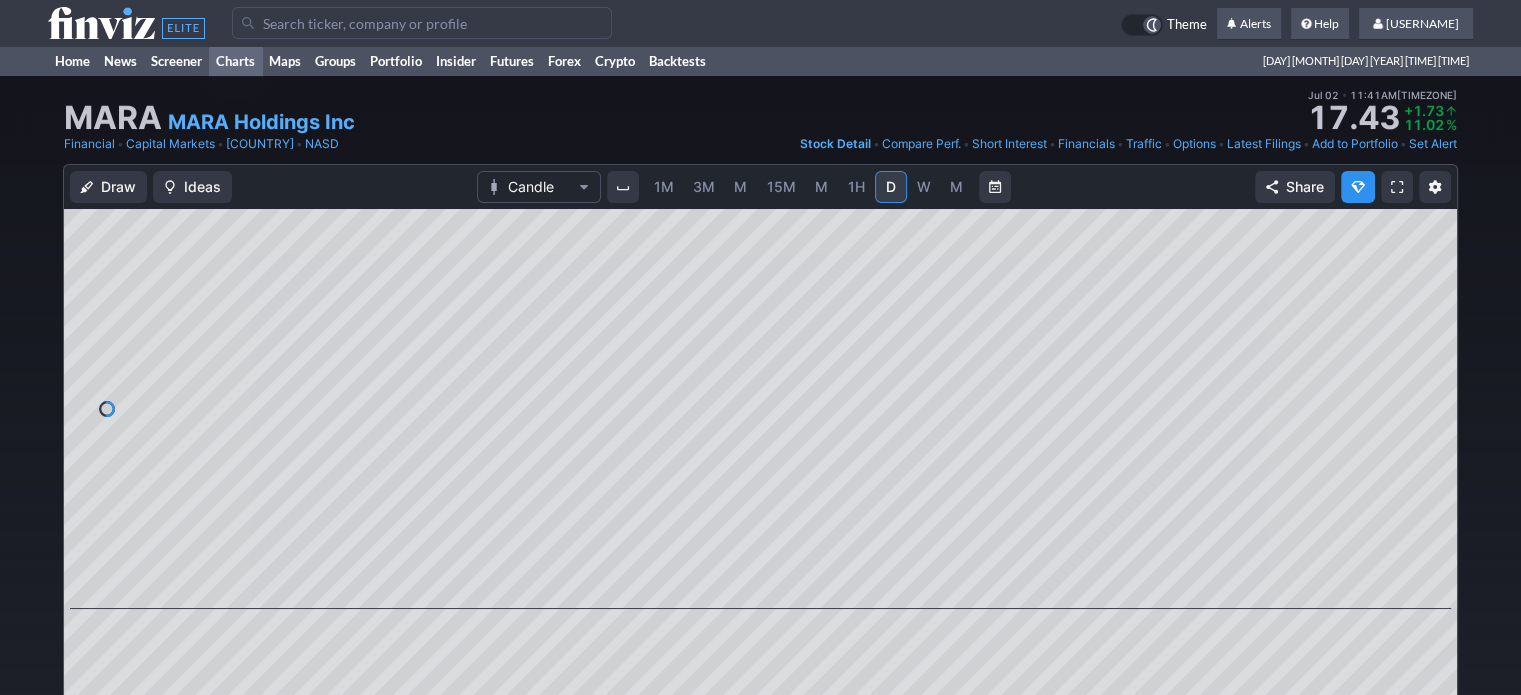 click on "Charts" at bounding box center (235, 61) 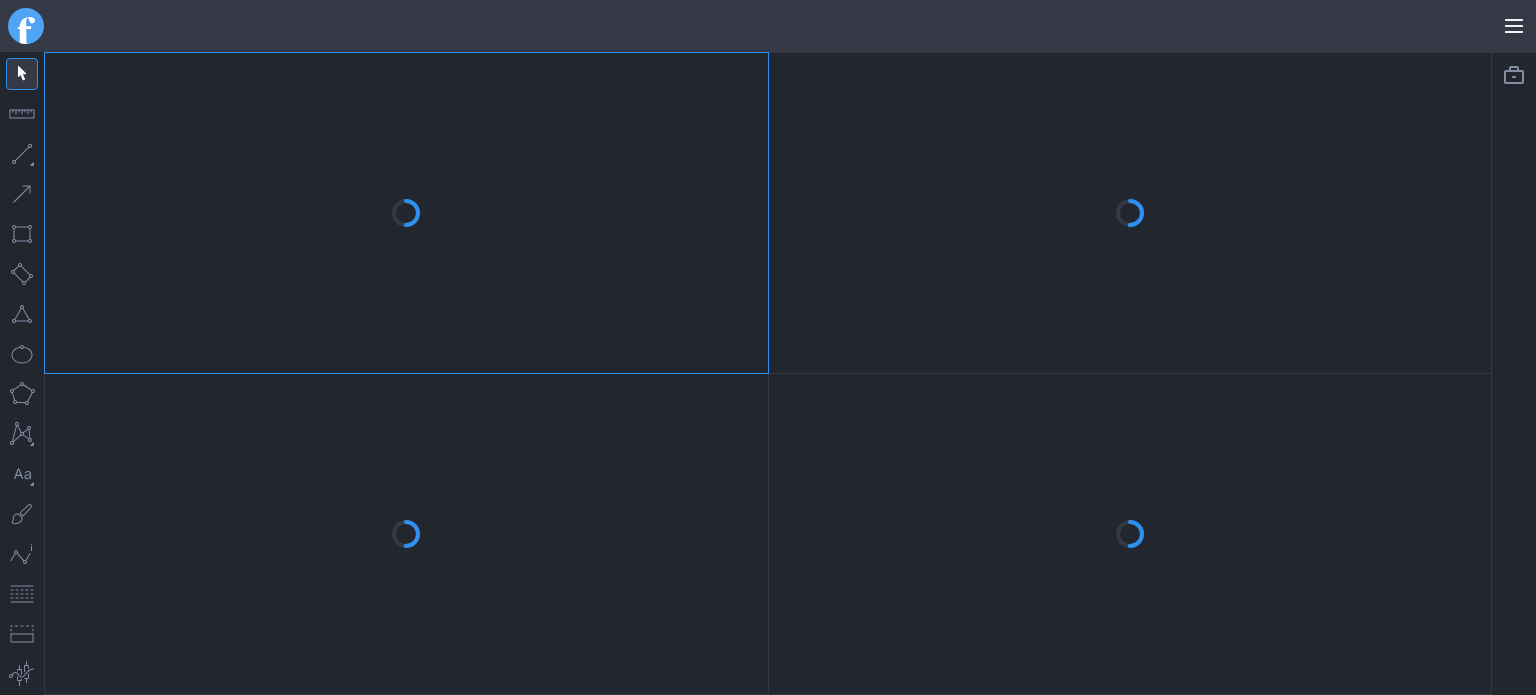 scroll, scrollTop: 0, scrollLeft: 0, axis: both 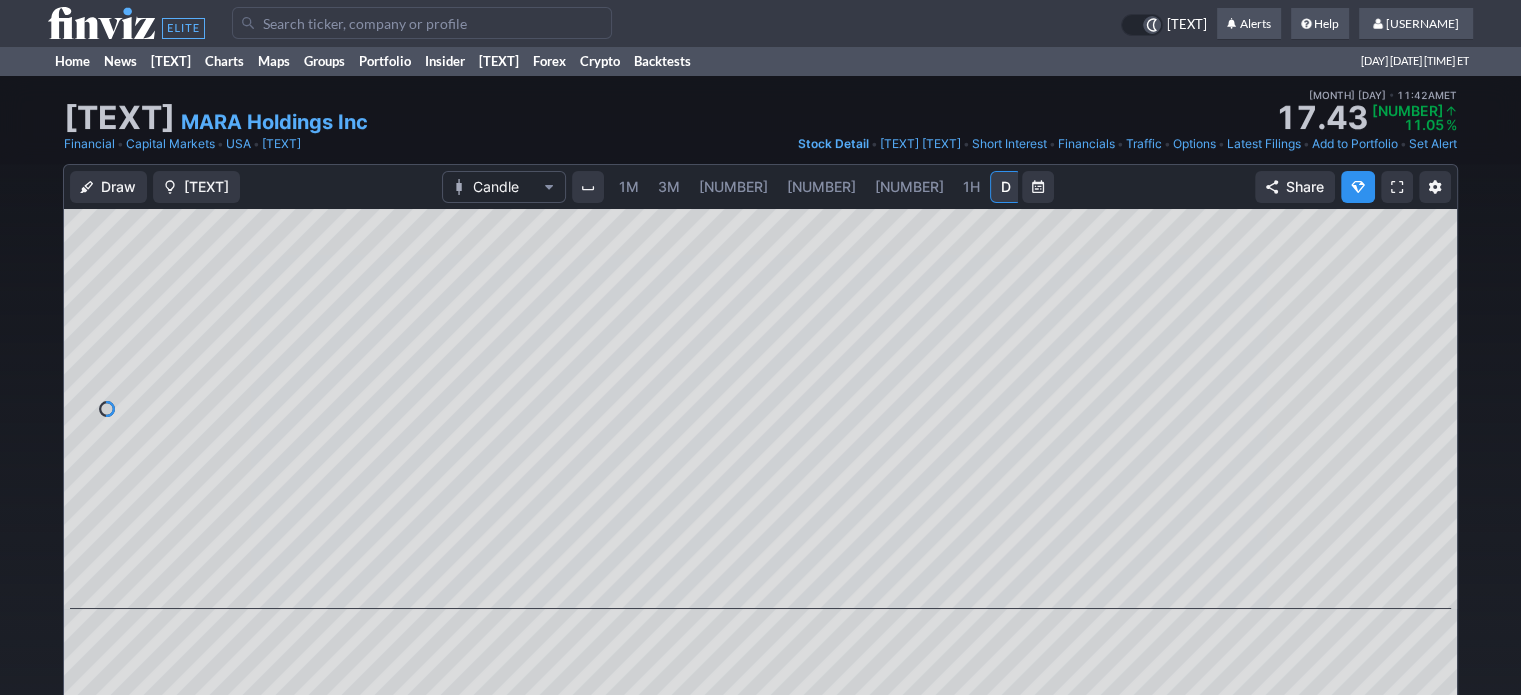 click at bounding box center [422, 23] 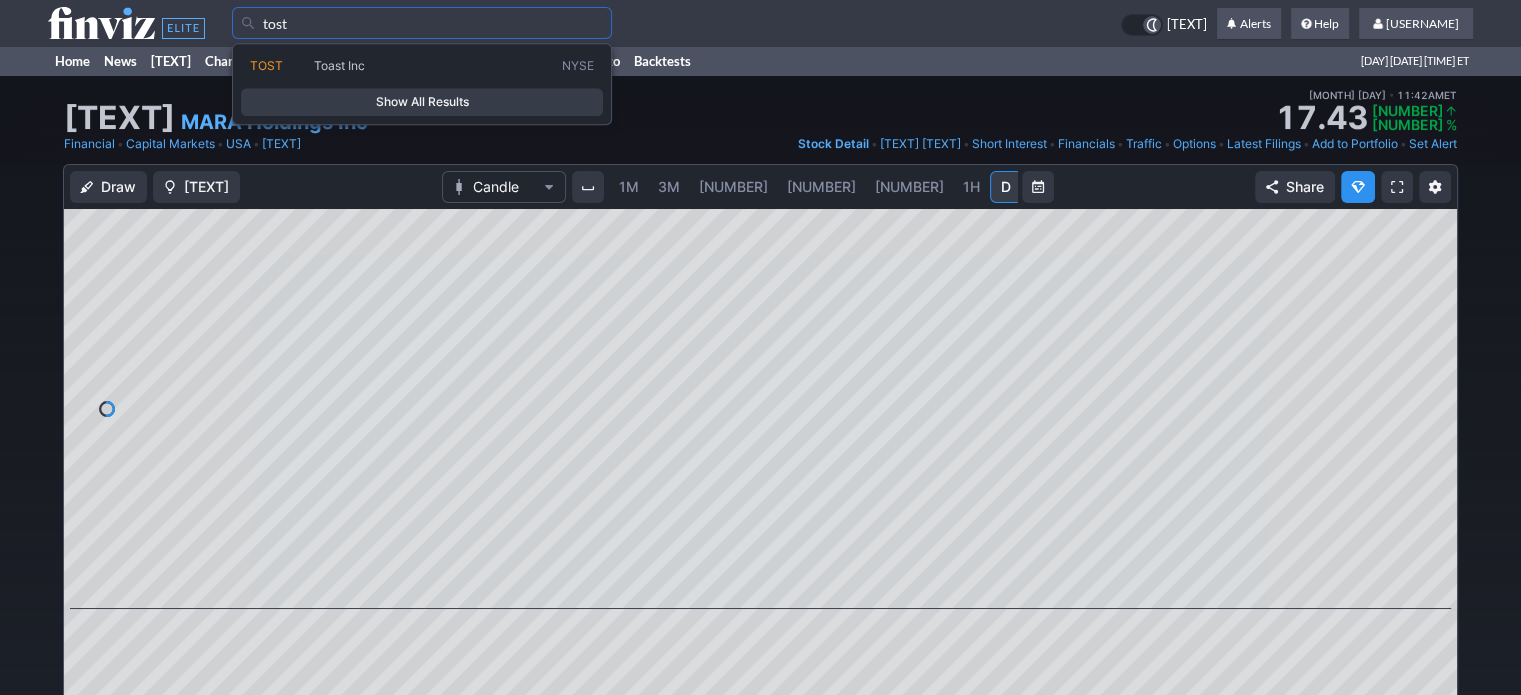 type on "tost" 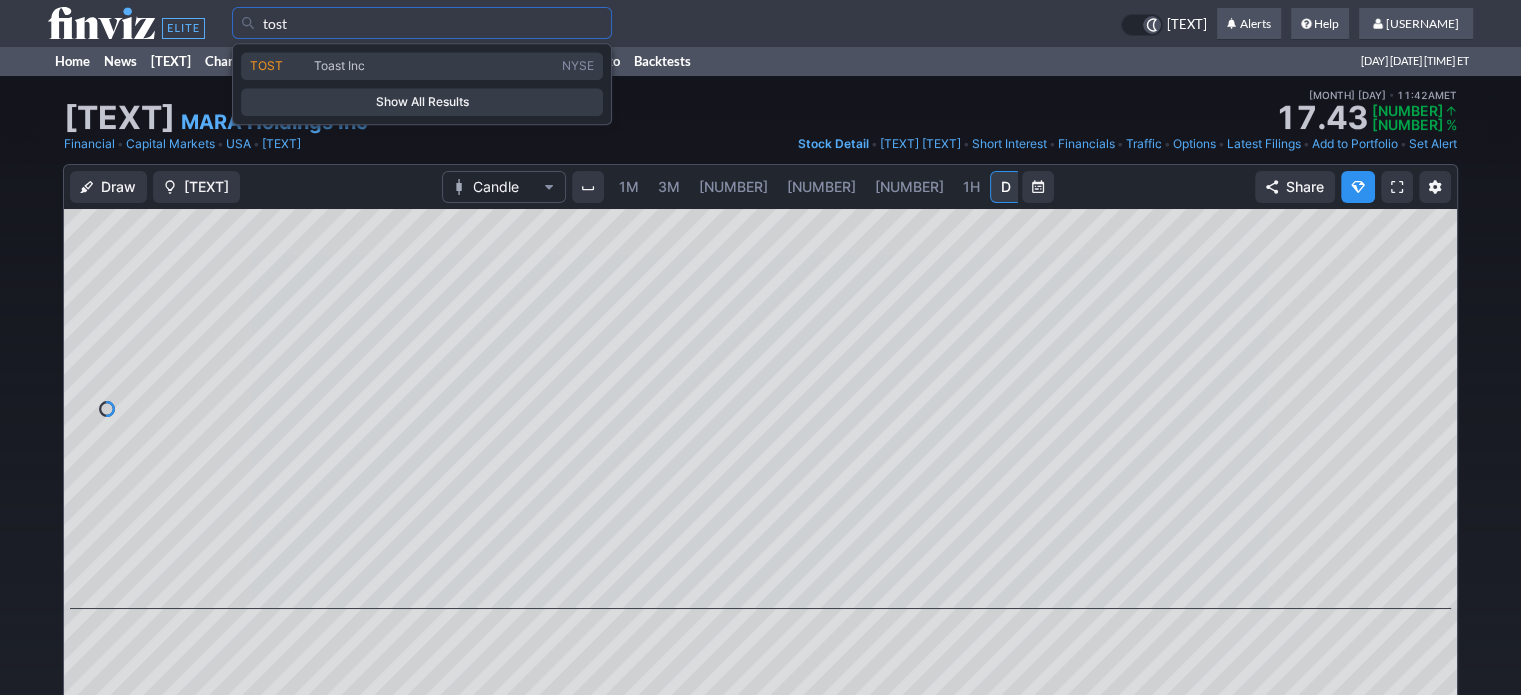 click on "Toast Inc" at bounding box center (434, 66) 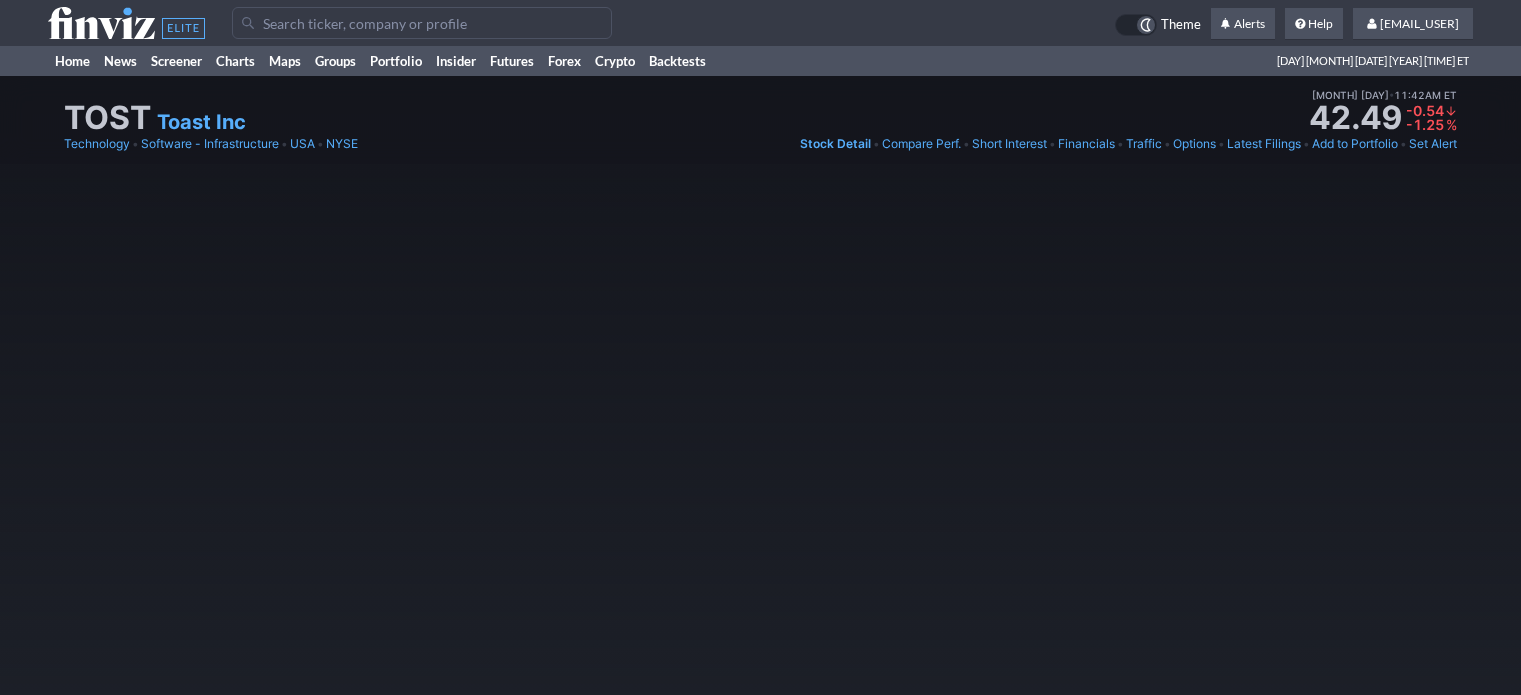 scroll, scrollTop: 0, scrollLeft: 0, axis: both 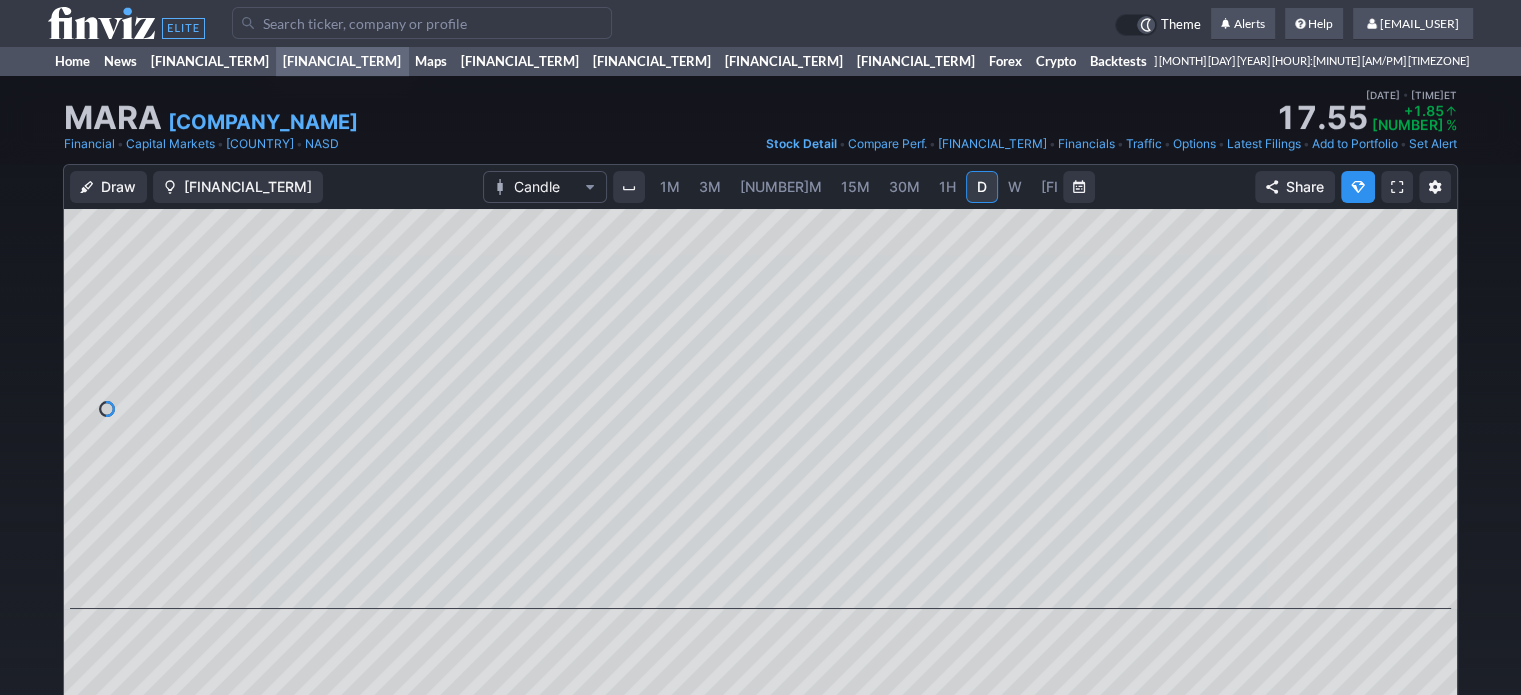 click on "Charts" at bounding box center [235, 61] 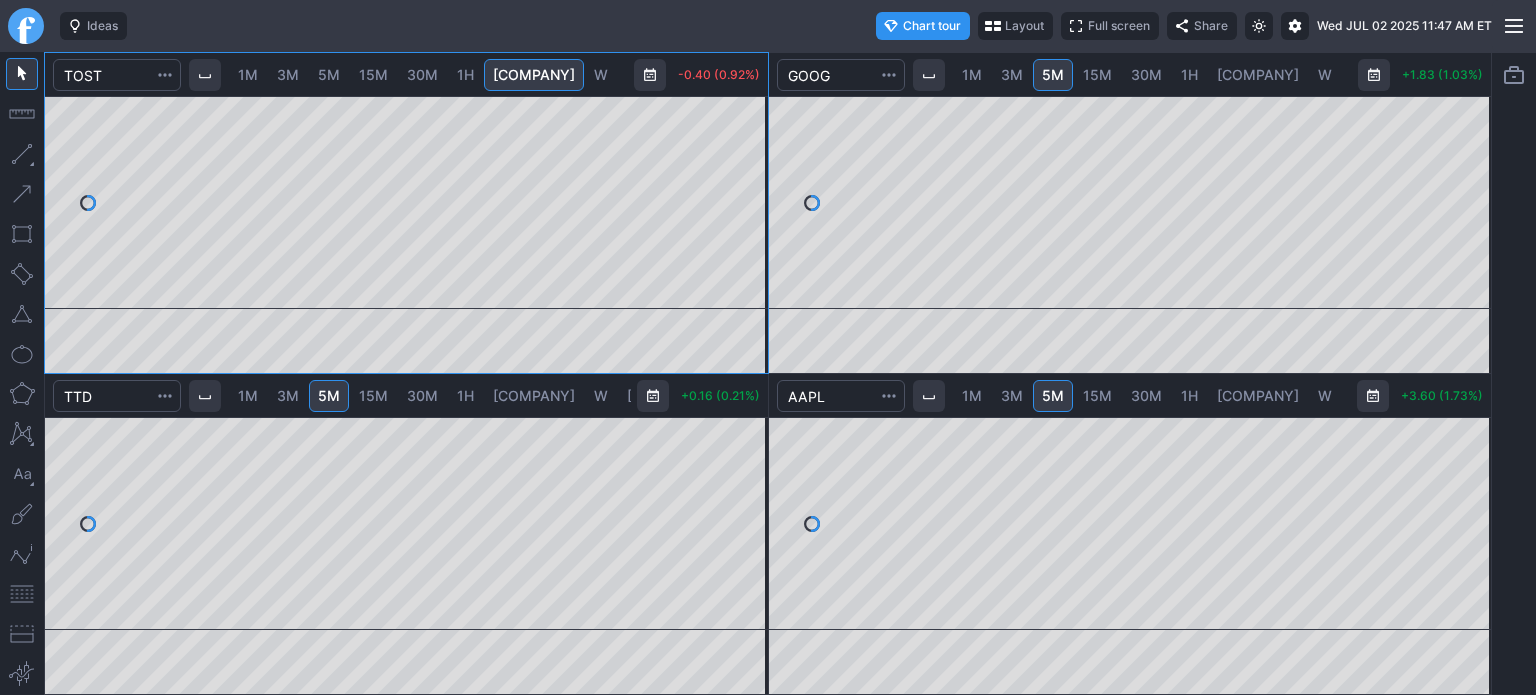 scroll, scrollTop: 0, scrollLeft: 0, axis: both 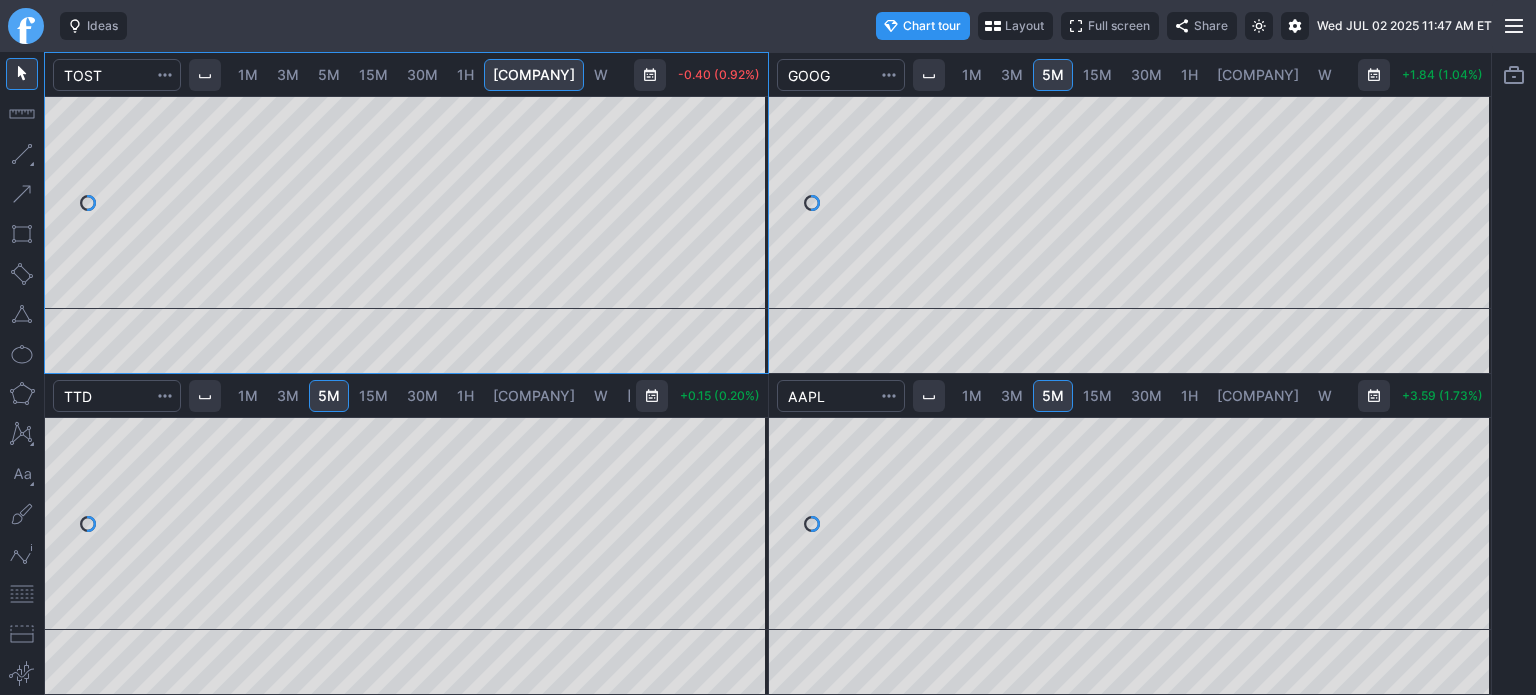 click at bounding box center [841, 396] 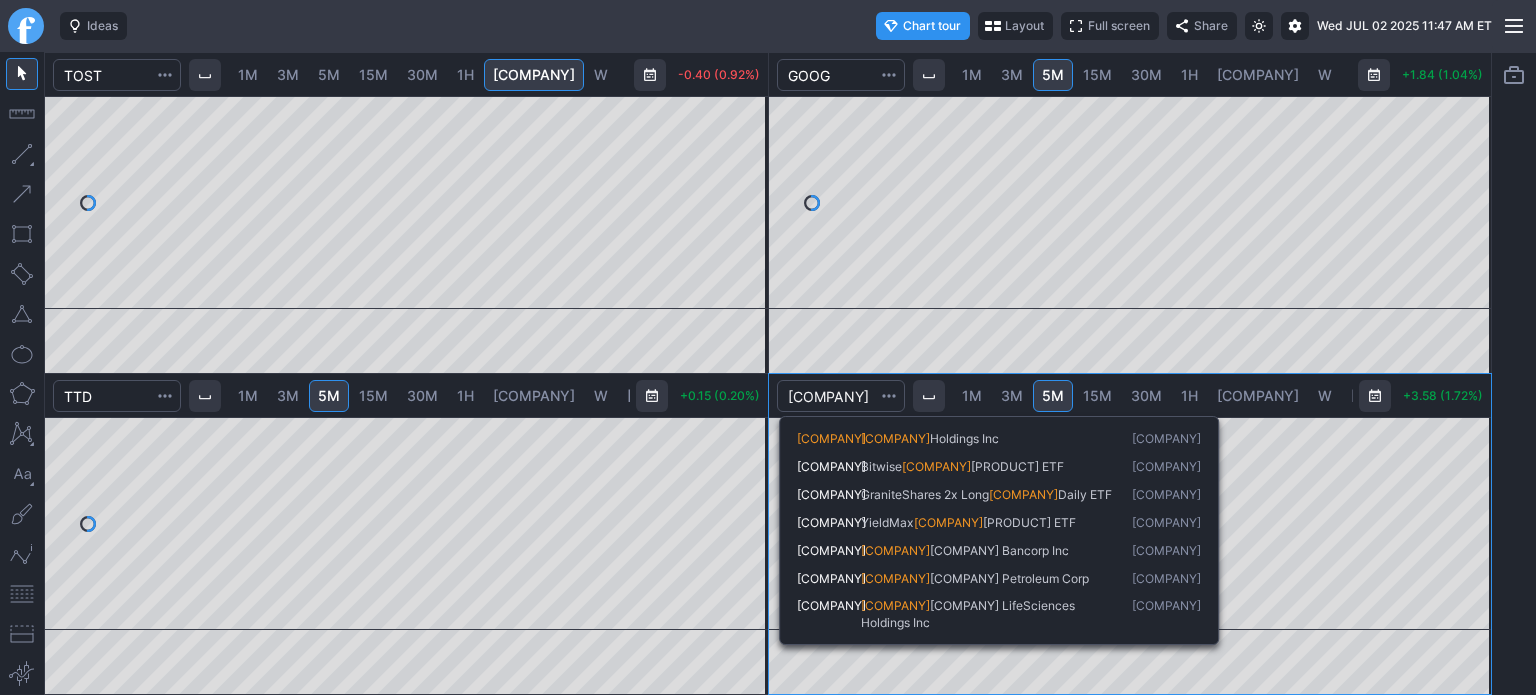 type on "mara" 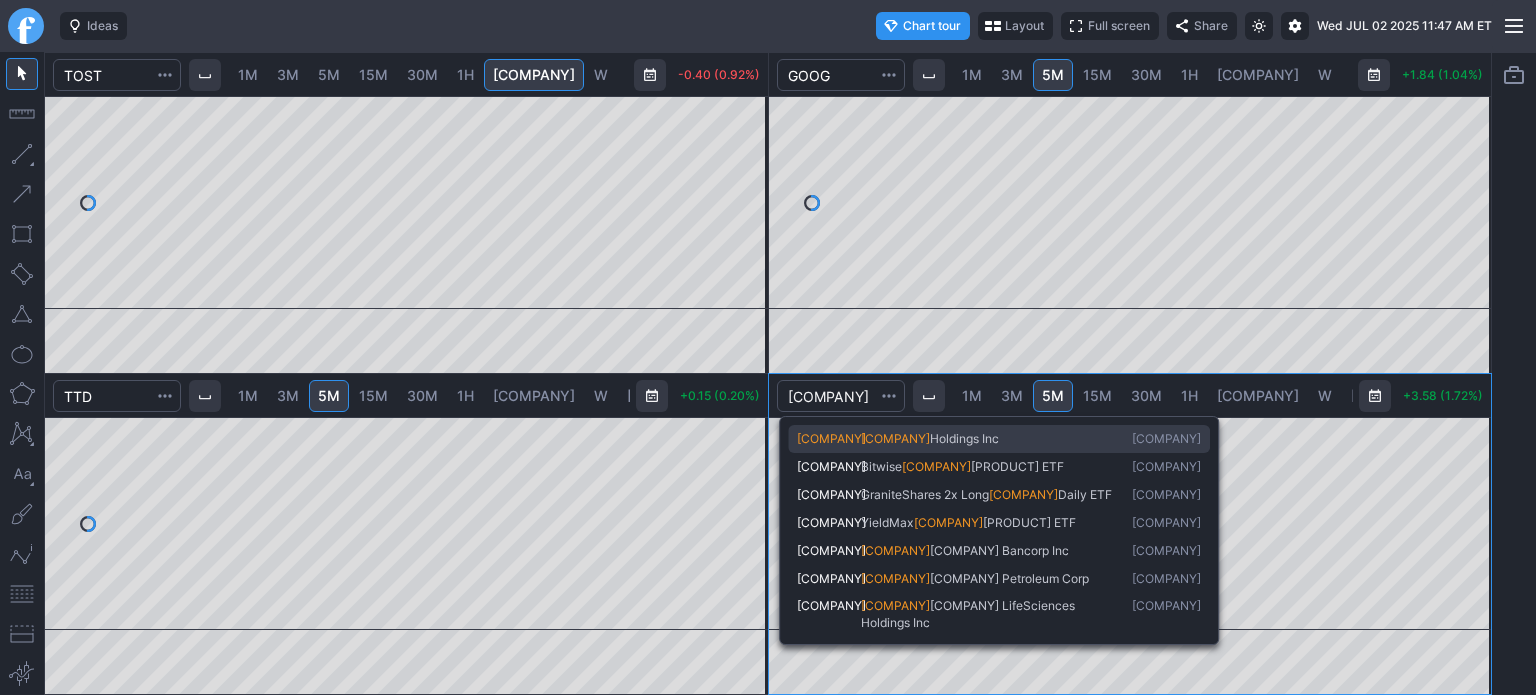 click on "MARA" at bounding box center [829, 439] 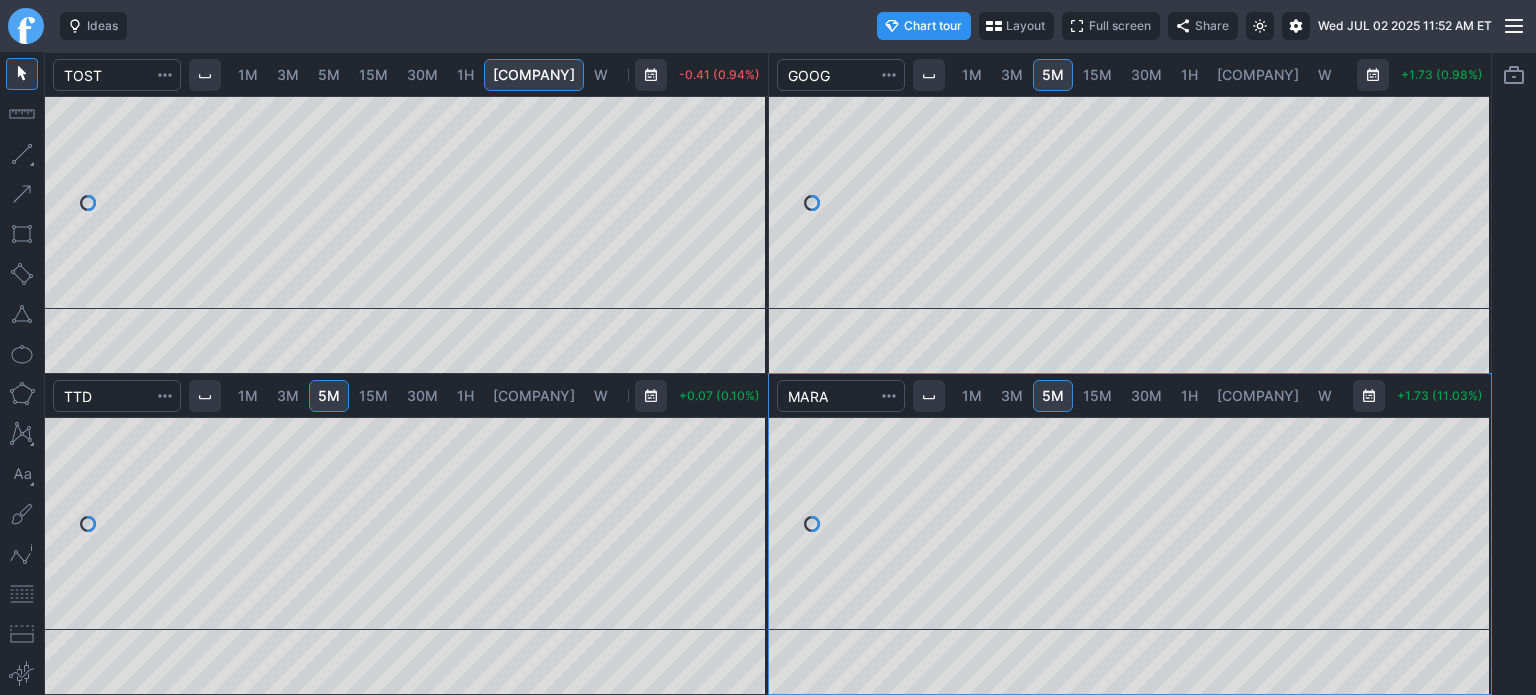 click at bounding box center [26, 26] 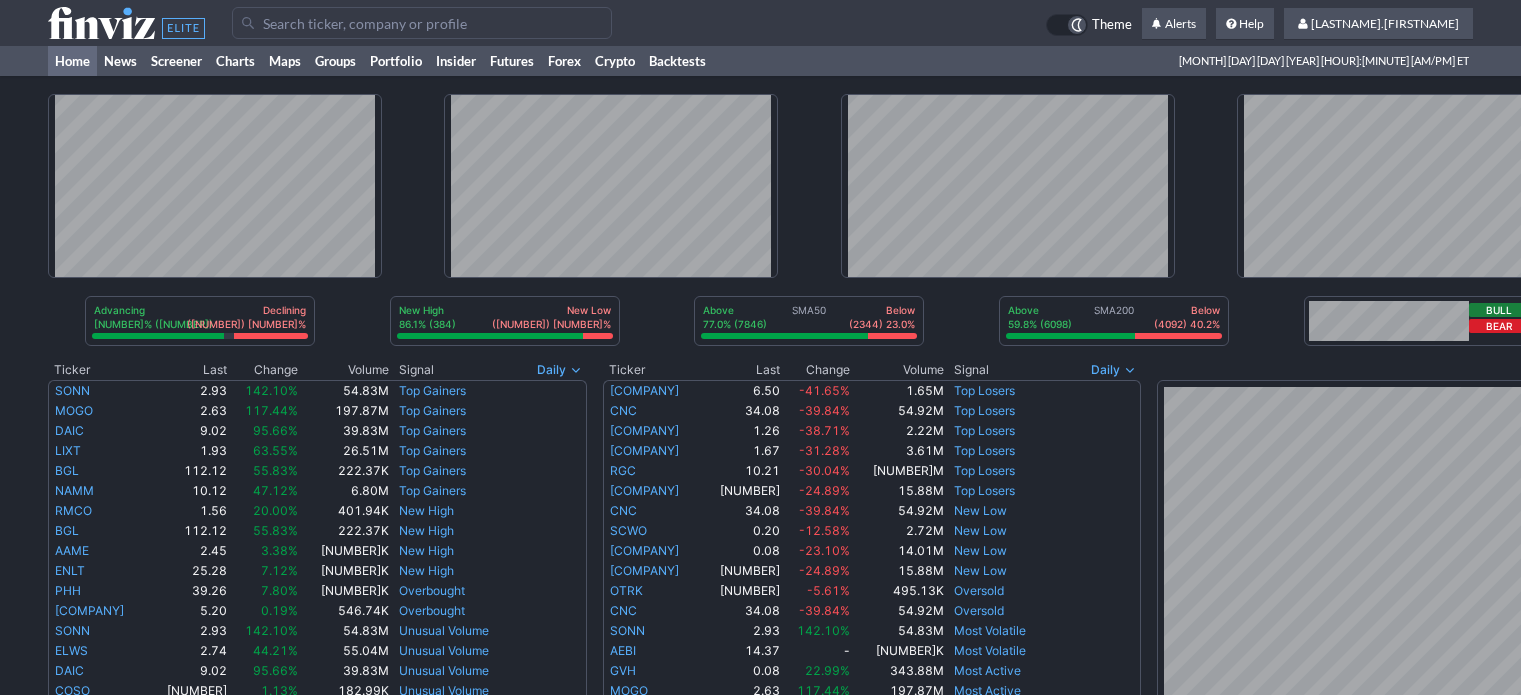 scroll, scrollTop: 0, scrollLeft: 0, axis: both 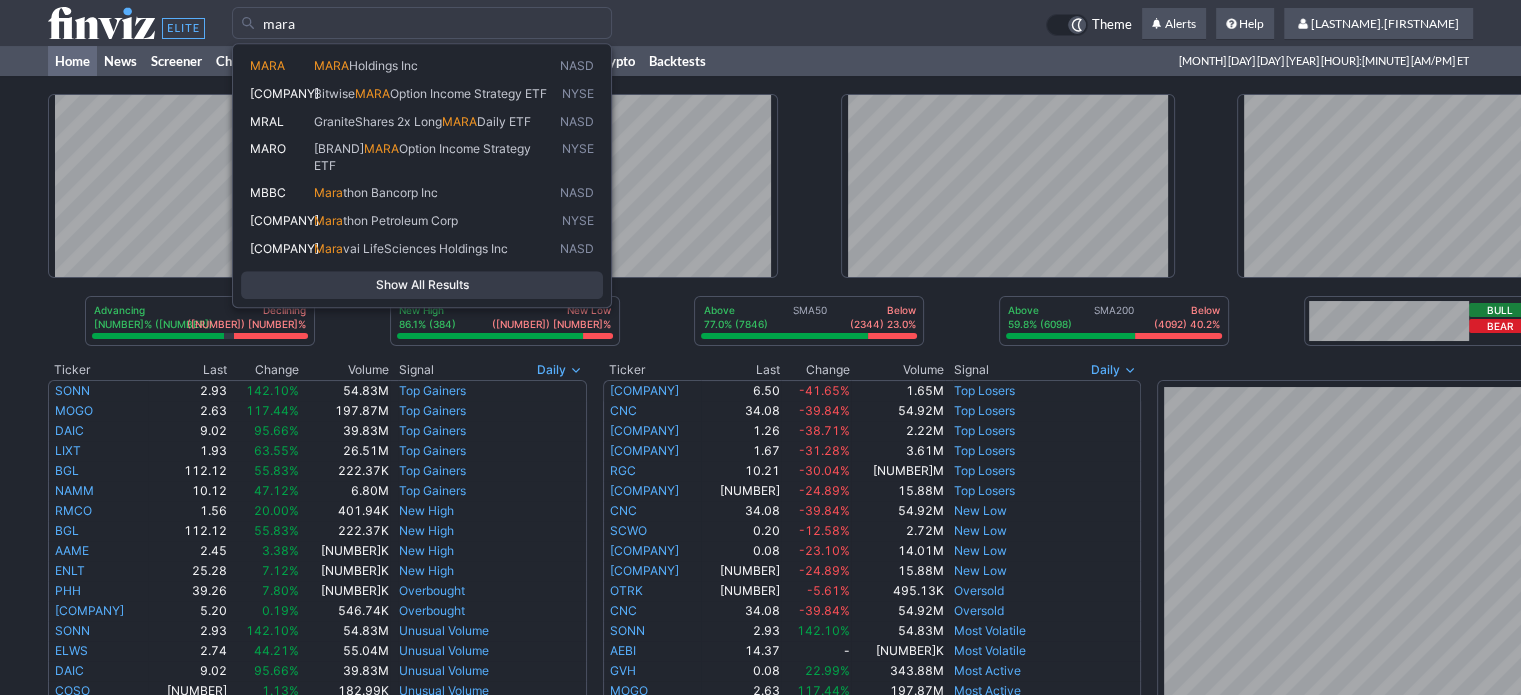 type on "mara" 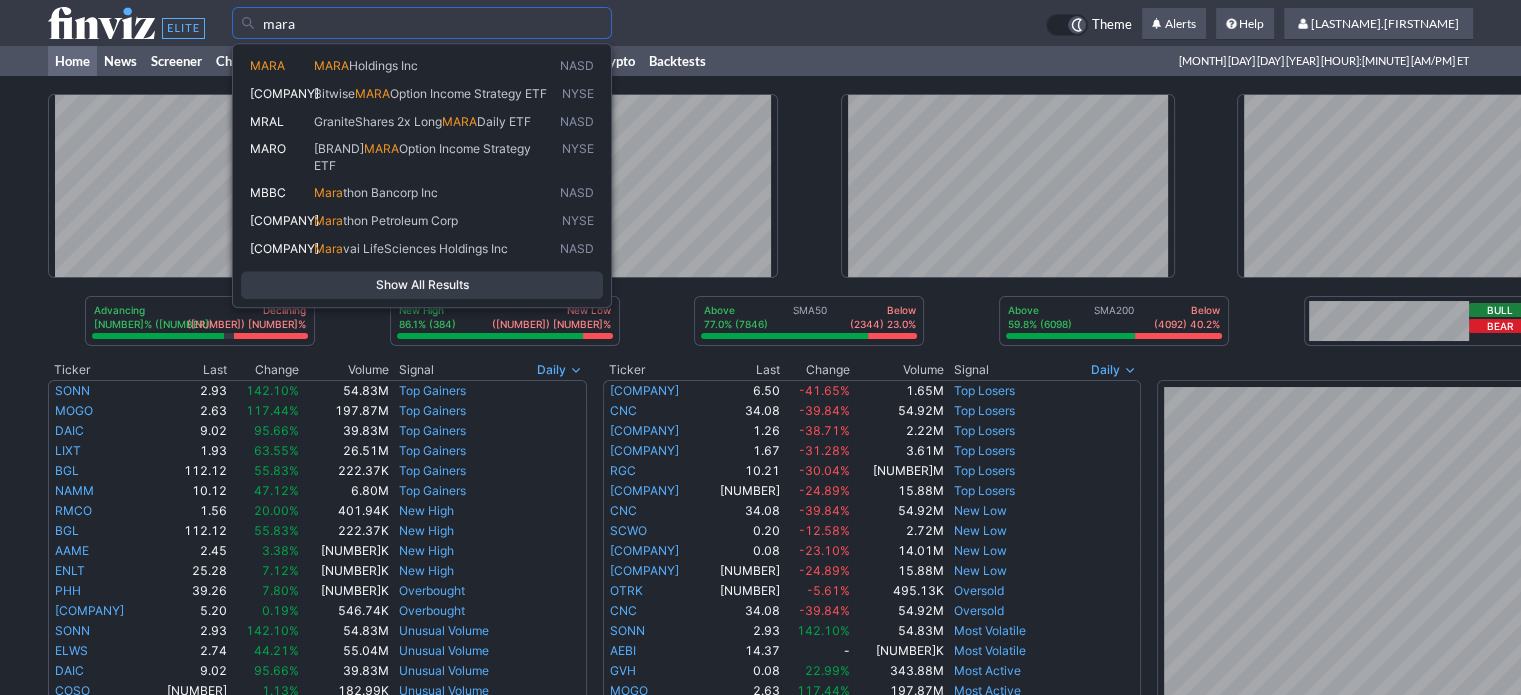 click on "Holdings Inc" at bounding box center [383, 65] 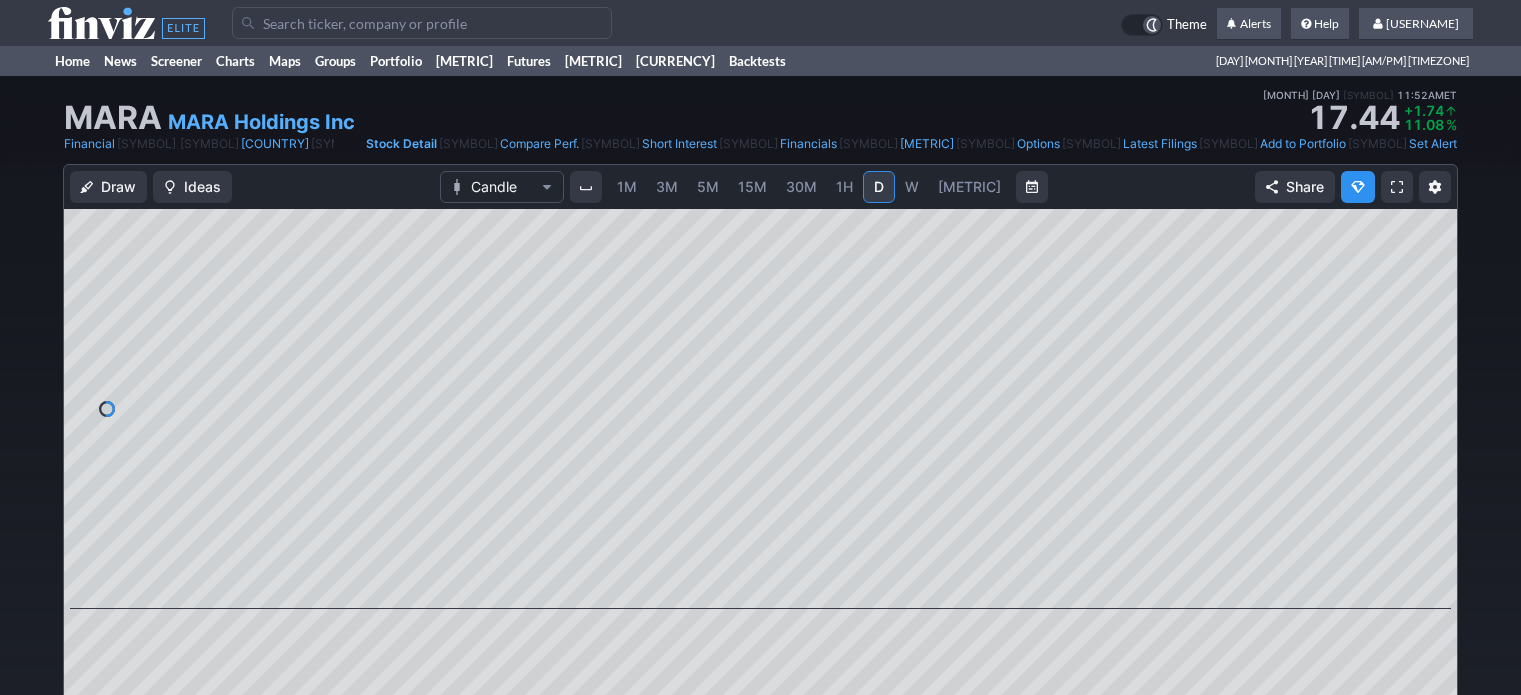 scroll, scrollTop: 0, scrollLeft: 0, axis: both 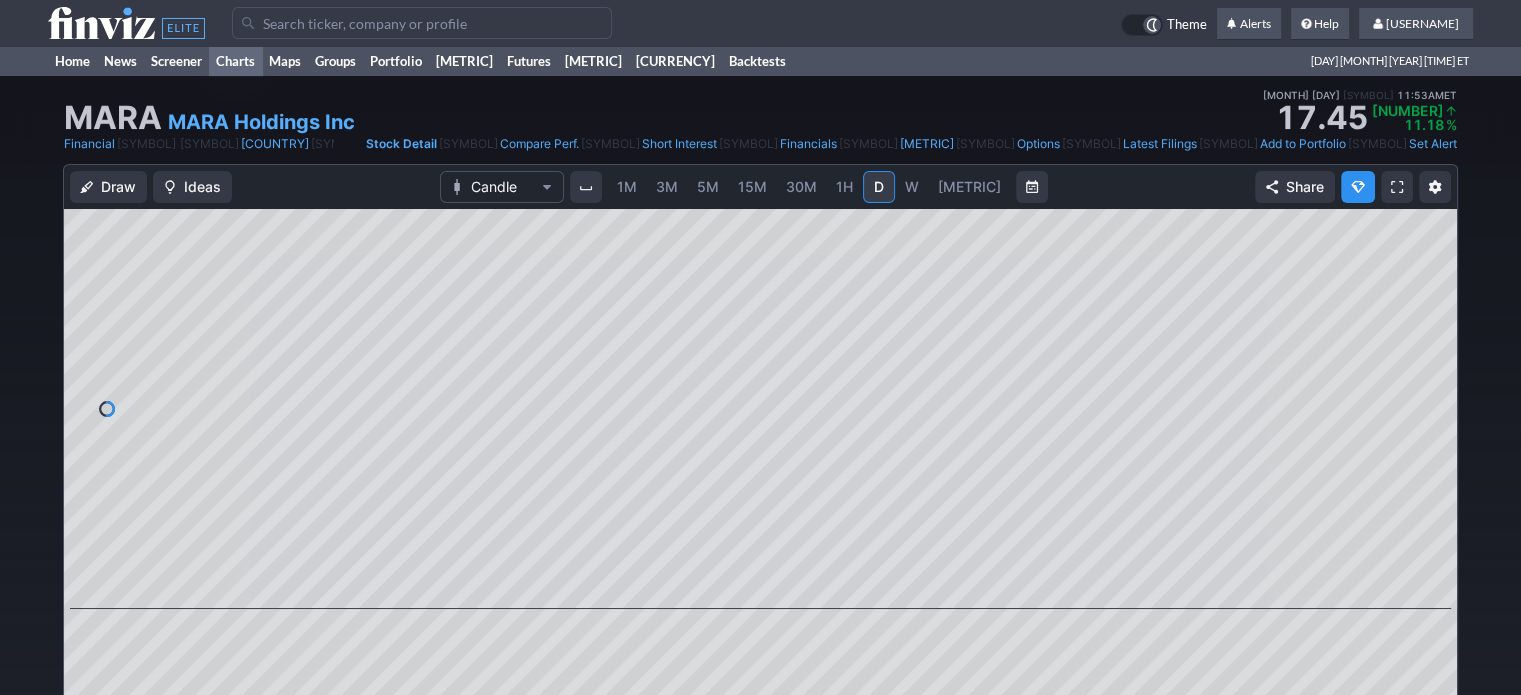 click on "Charts" at bounding box center [235, 61] 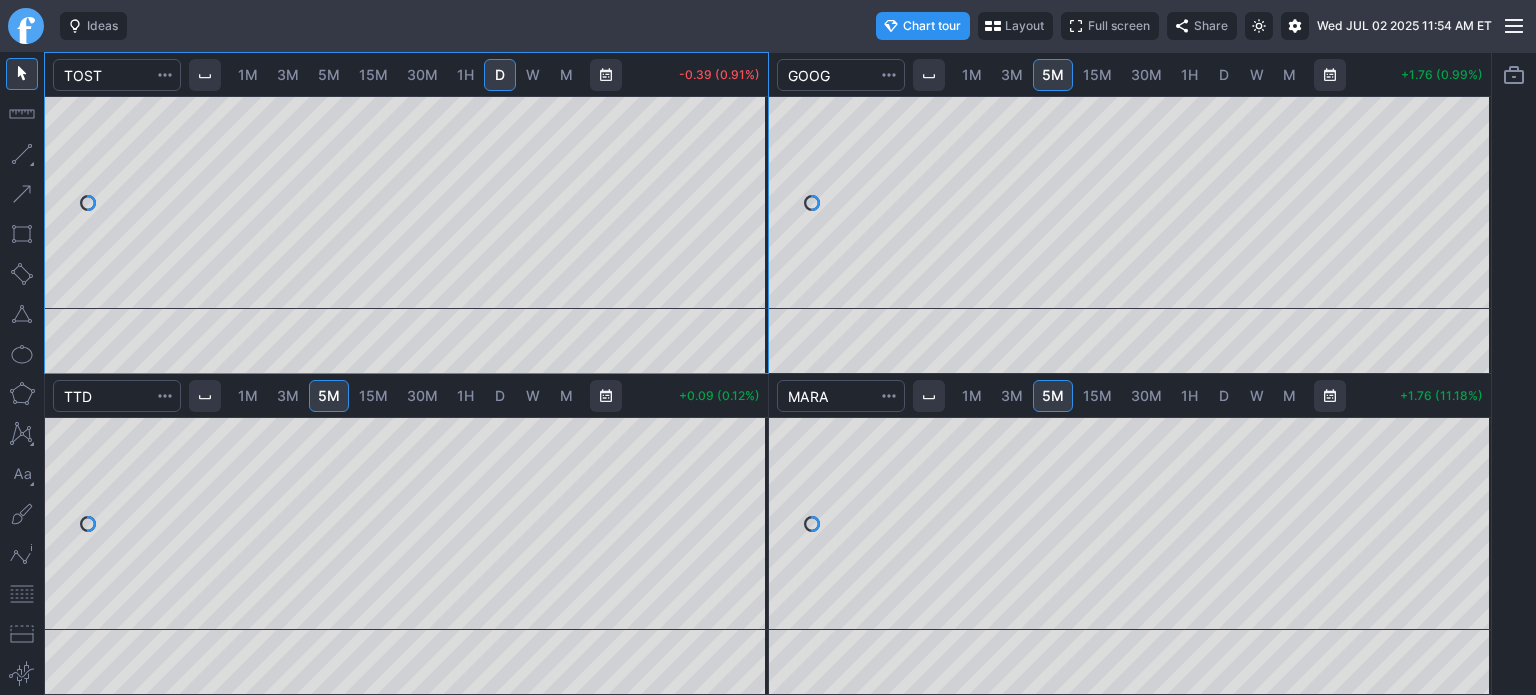 scroll, scrollTop: 0, scrollLeft: 0, axis: both 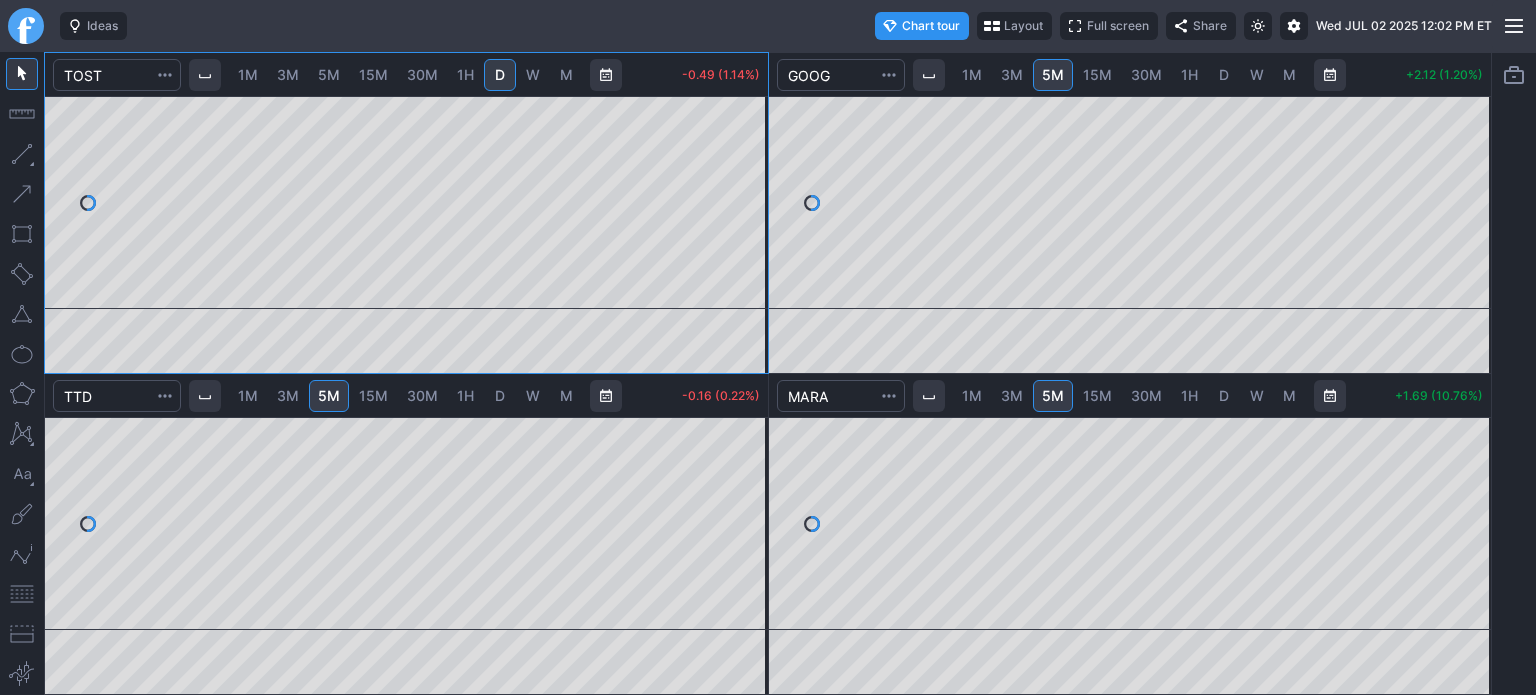click at bounding box center [26, 26] 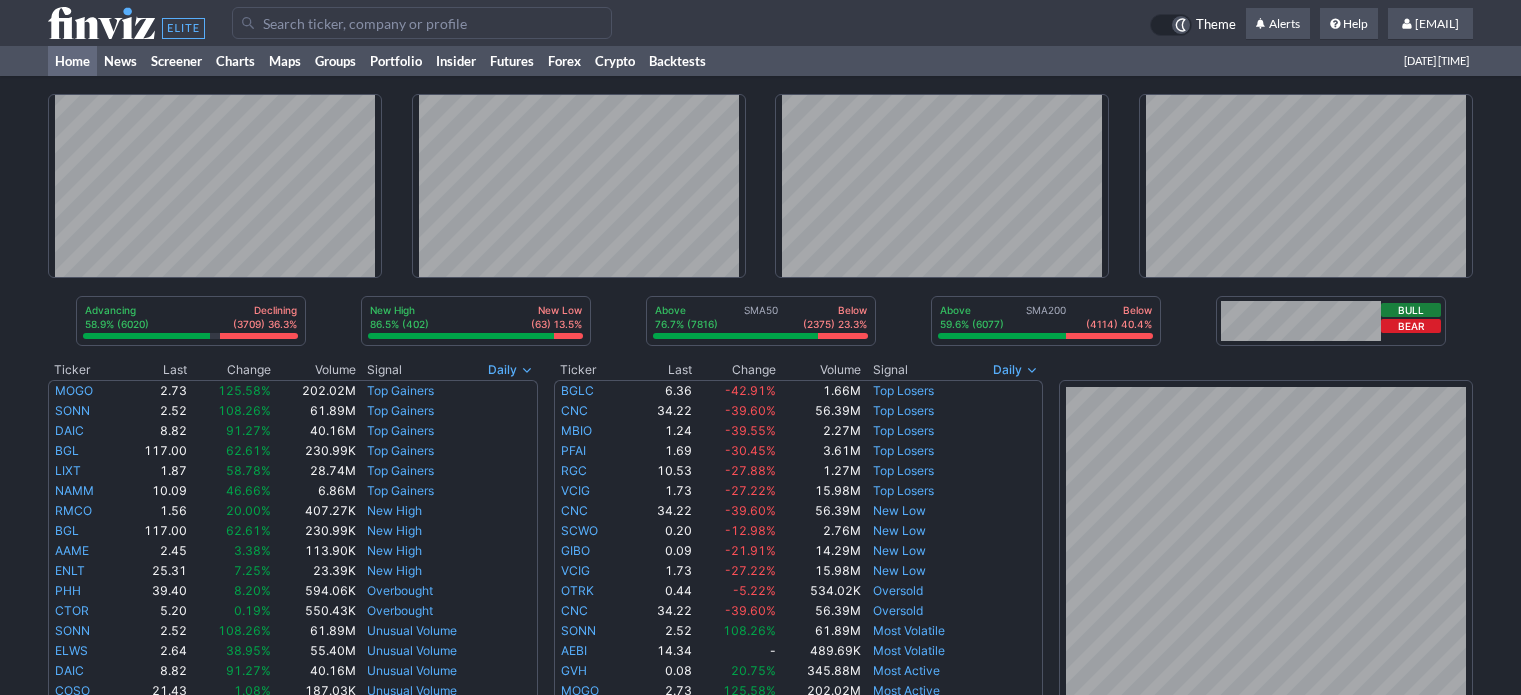 scroll, scrollTop: 0, scrollLeft: 0, axis: both 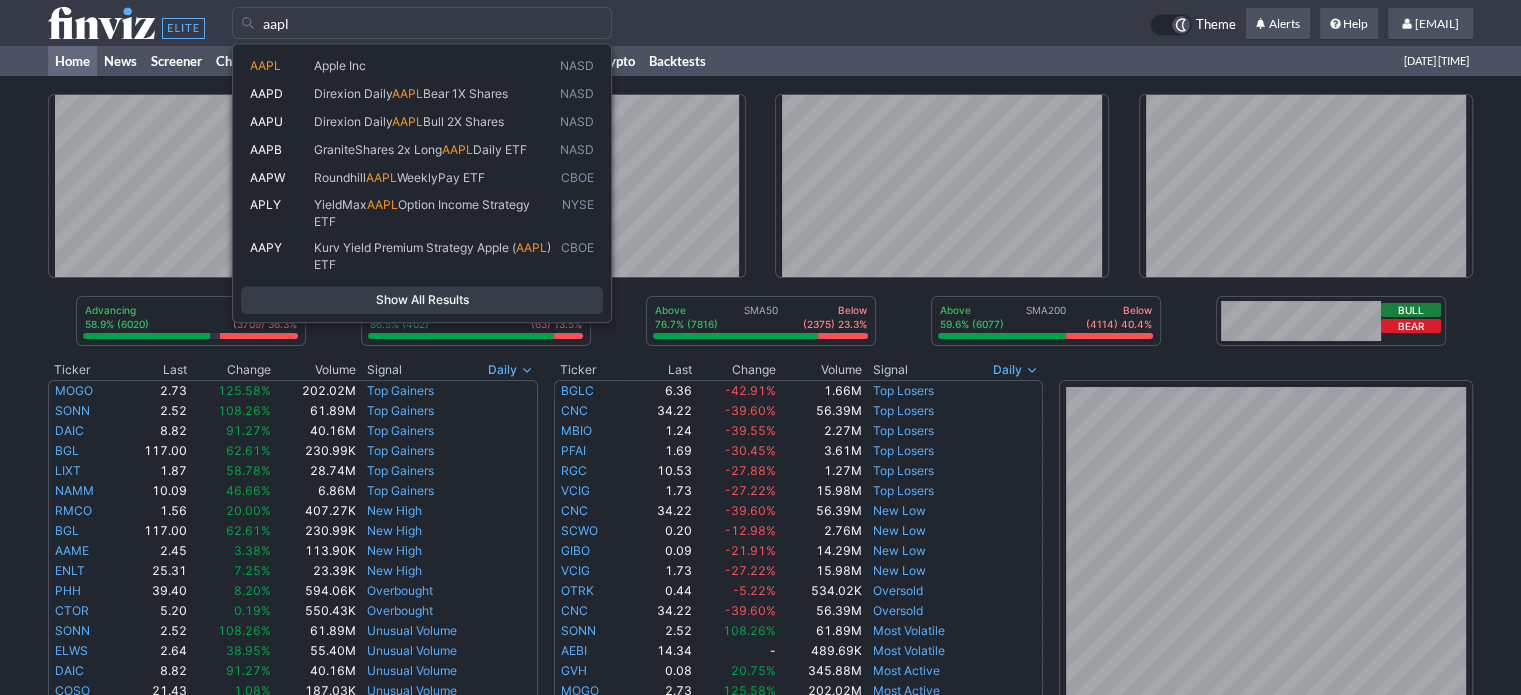 type on "aapl" 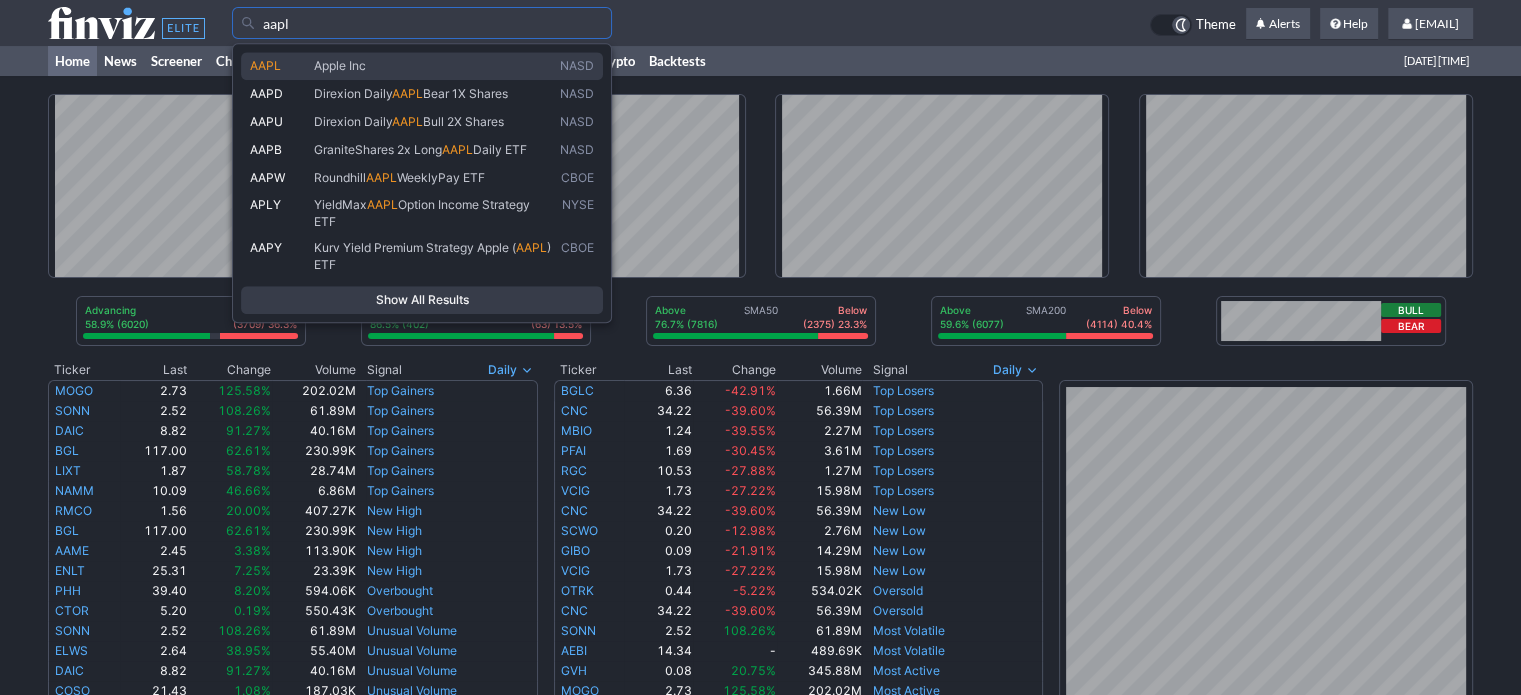click on "AAPL Apple Inc NASD" at bounding box center [422, 66] 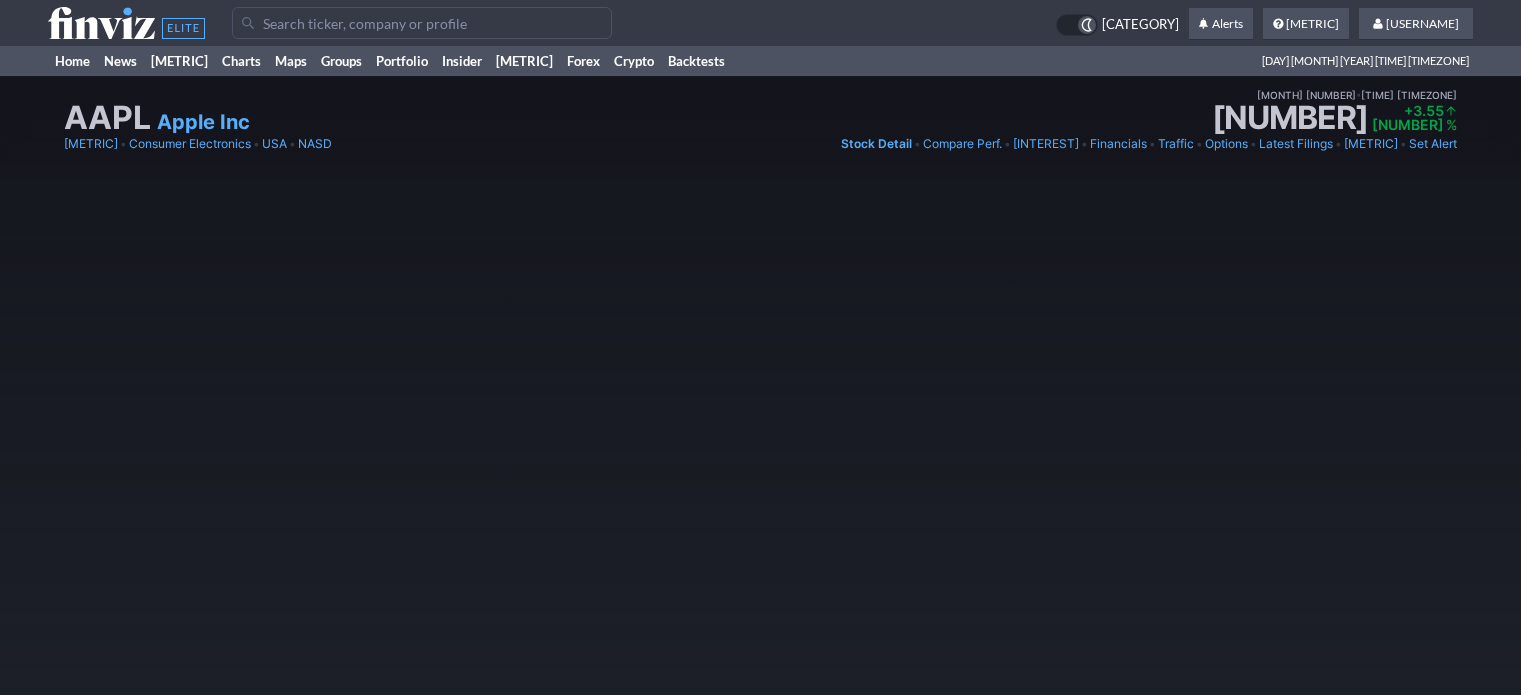 scroll, scrollTop: 0, scrollLeft: 0, axis: both 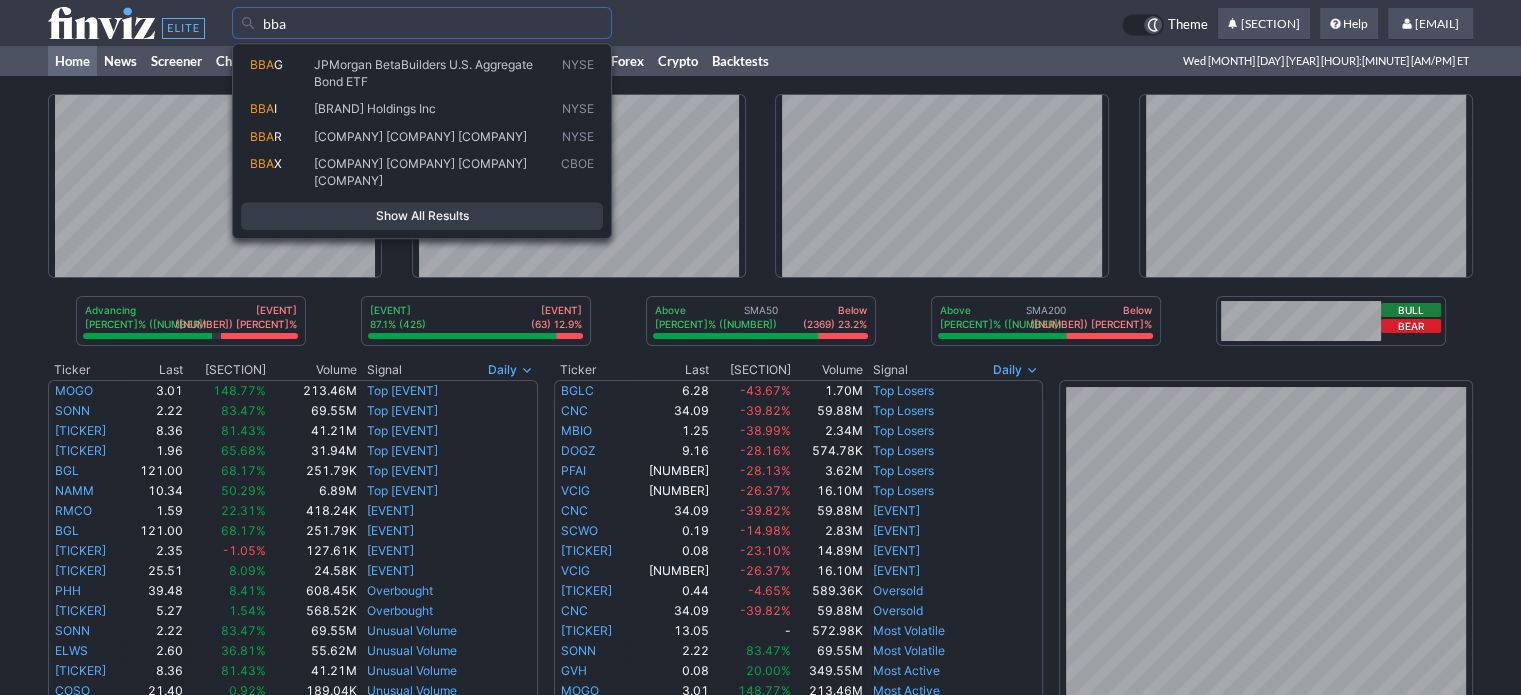 type on "bba" 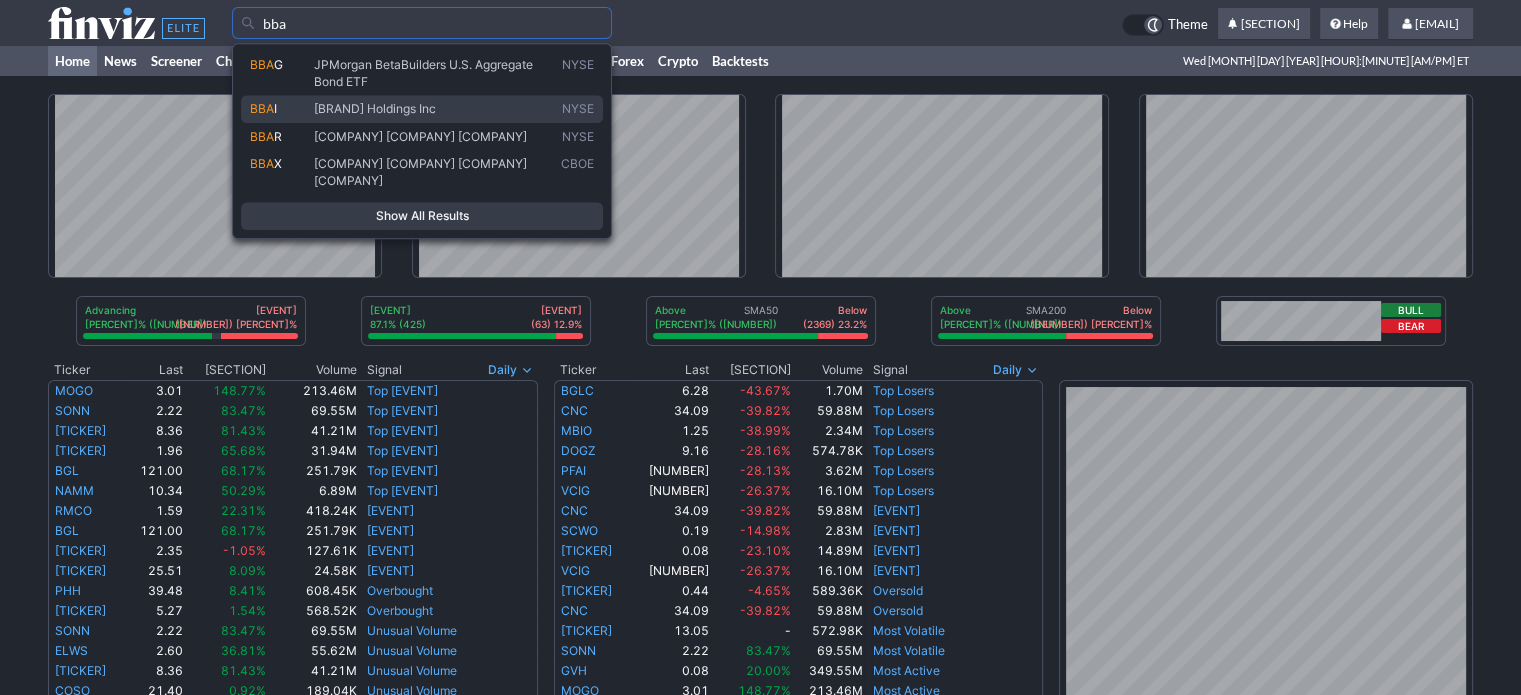 click on "BigBear.ai Holdings Inc" at bounding box center (378, 108) 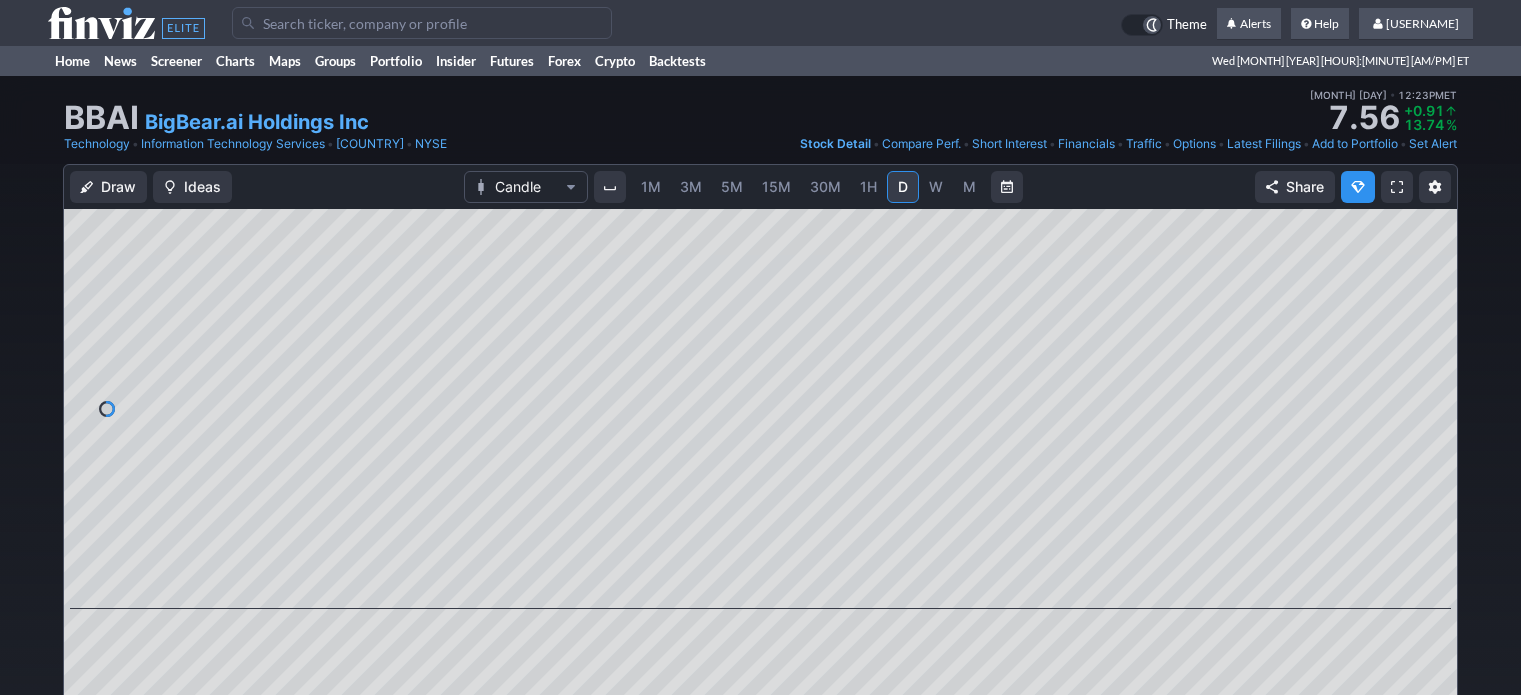 scroll, scrollTop: 0, scrollLeft: 0, axis: both 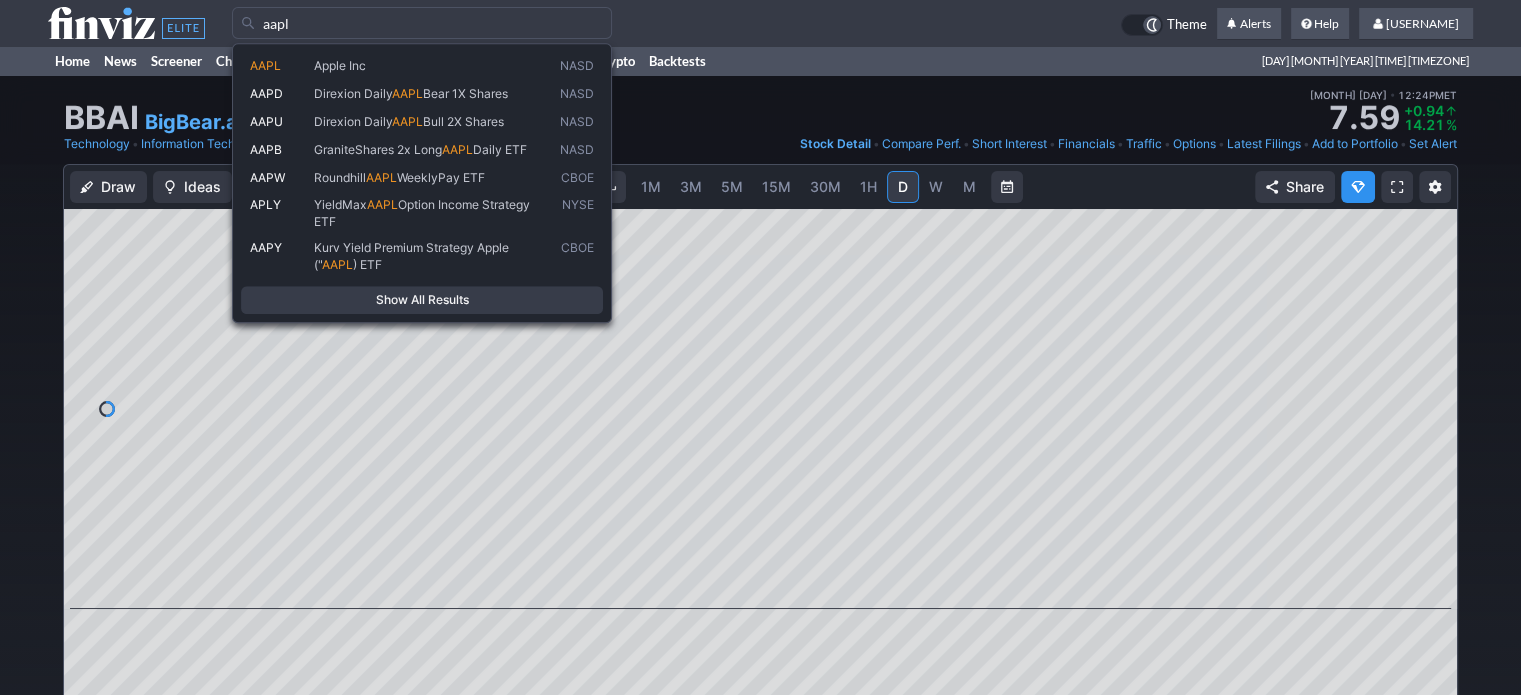 type on "aapl" 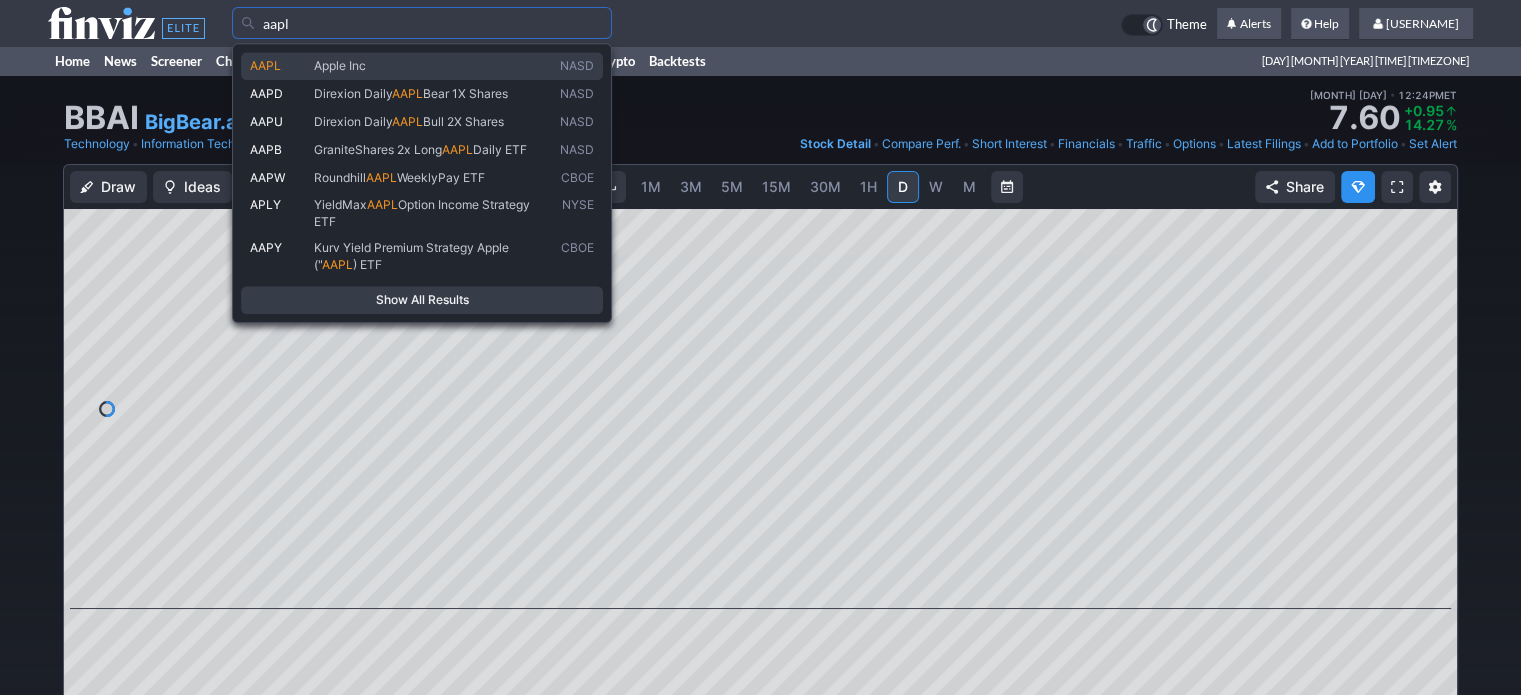 click on "Apple Inc" at bounding box center (340, 65) 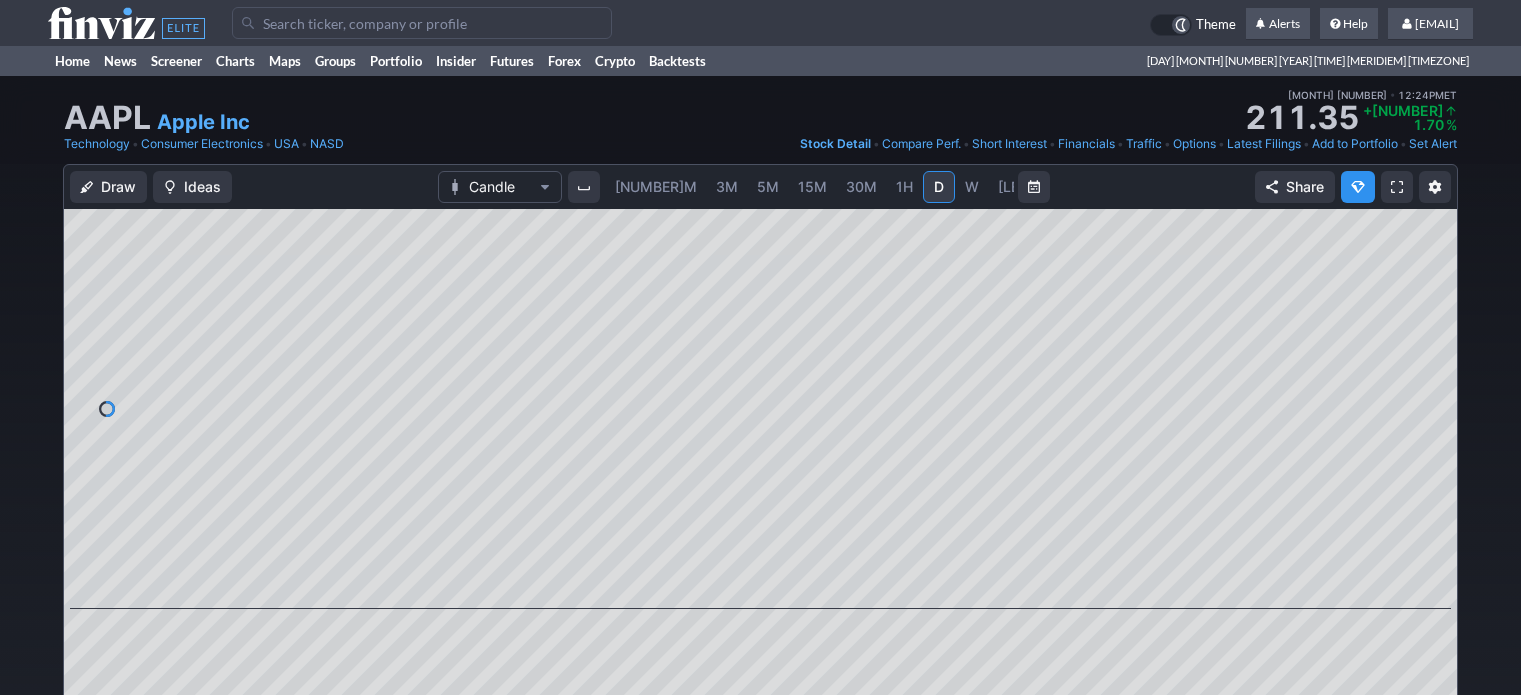 scroll, scrollTop: 0, scrollLeft: 0, axis: both 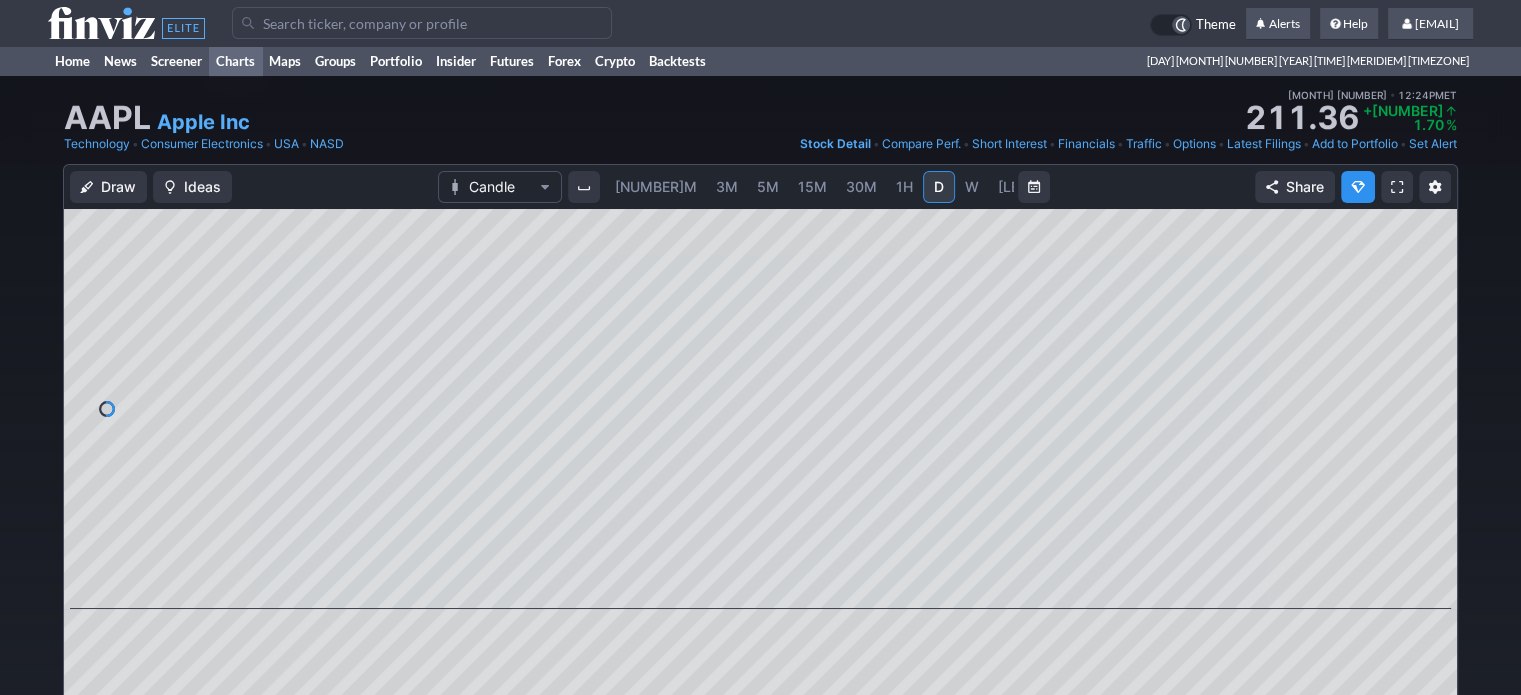 click on "Charts" at bounding box center (235, 61) 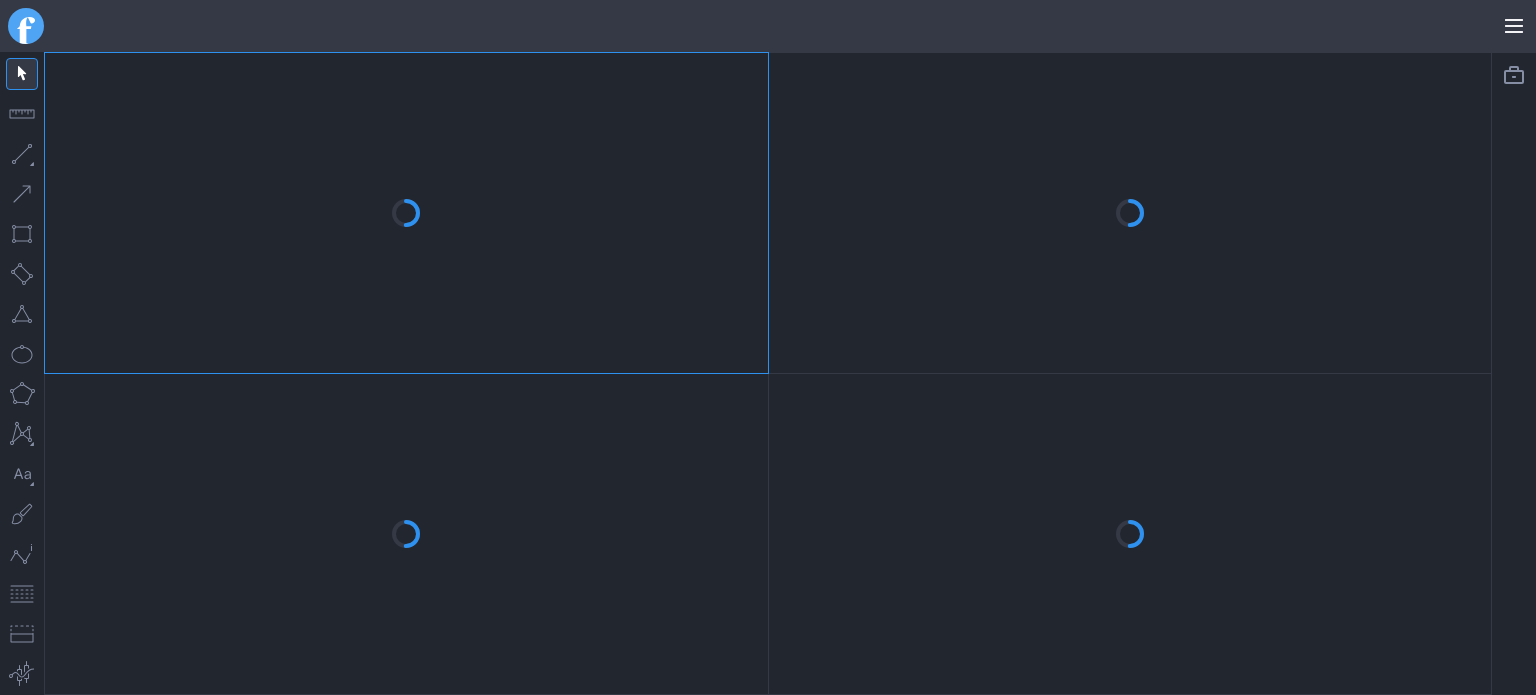 scroll, scrollTop: 0, scrollLeft: 0, axis: both 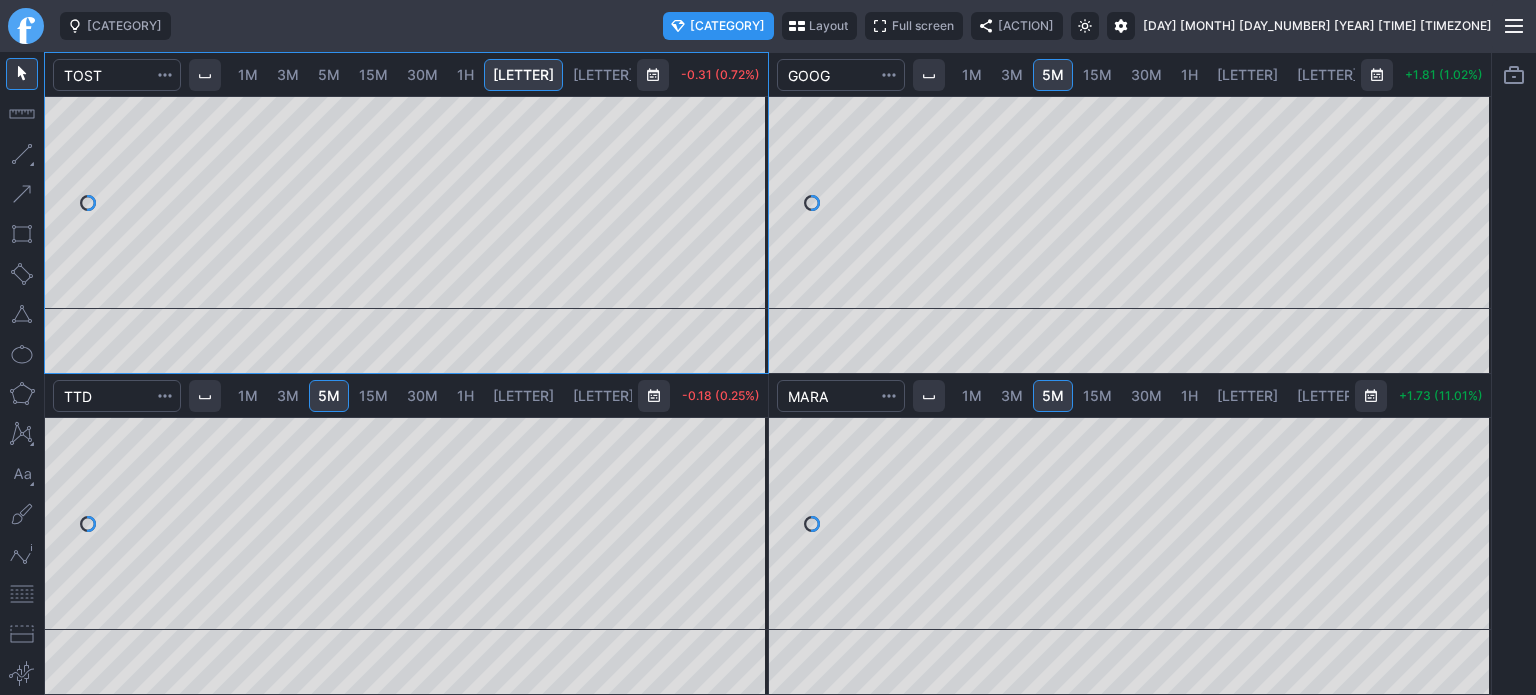 click at bounding box center [26, 26] 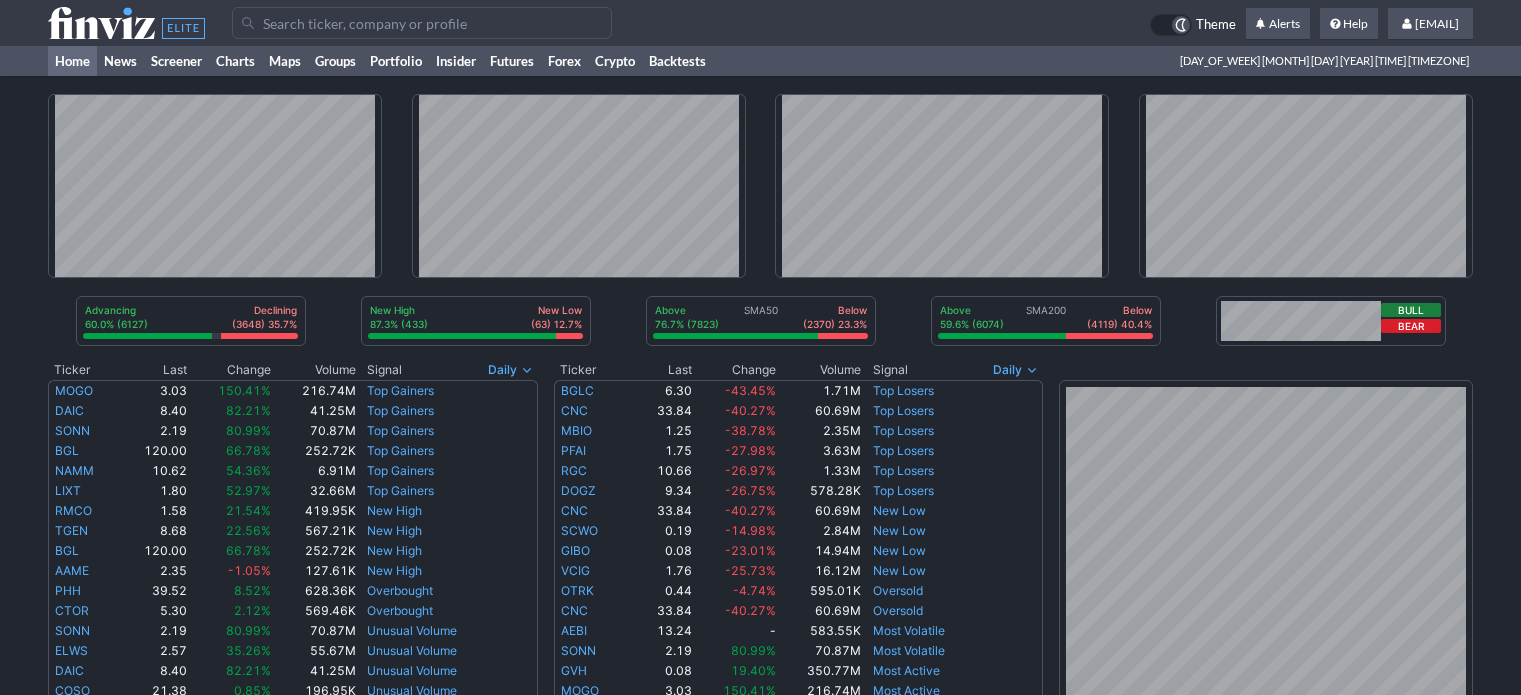 scroll, scrollTop: 0, scrollLeft: 0, axis: both 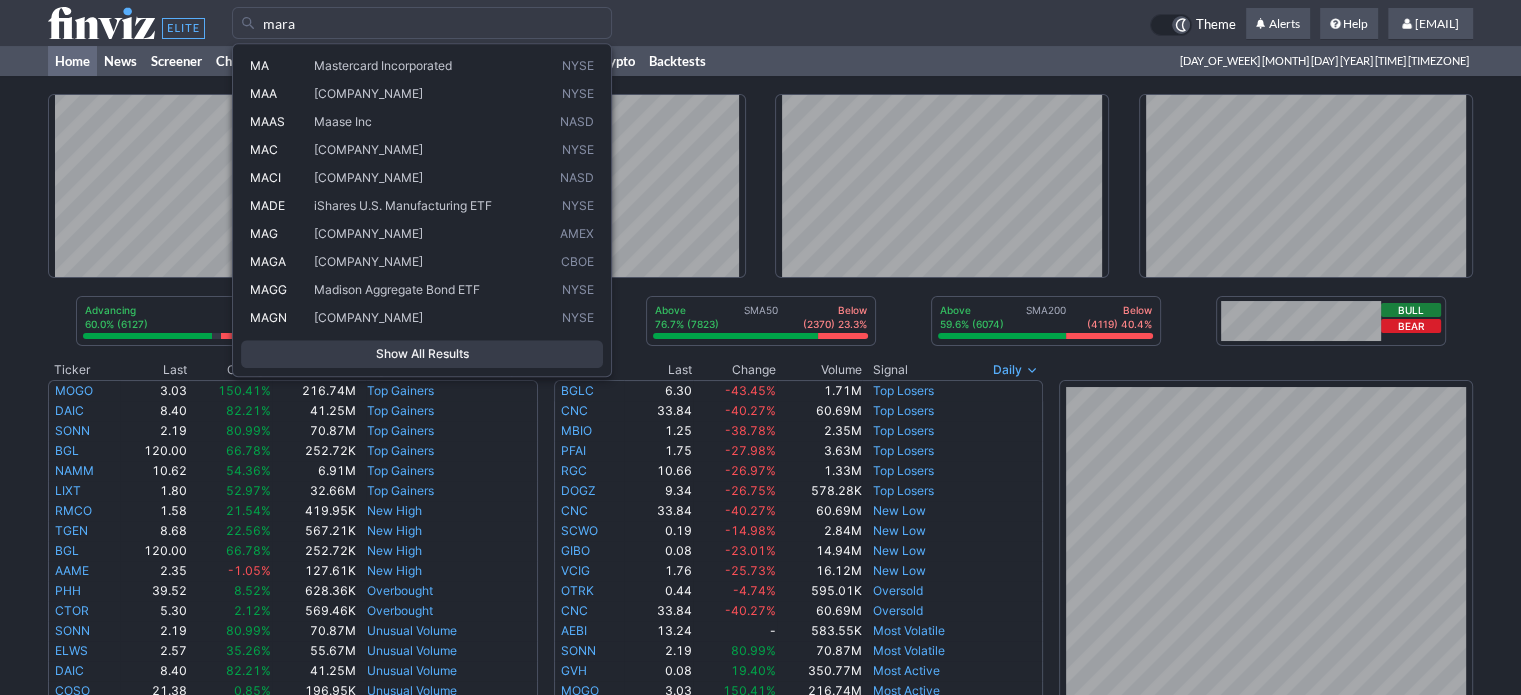 type on "mara" 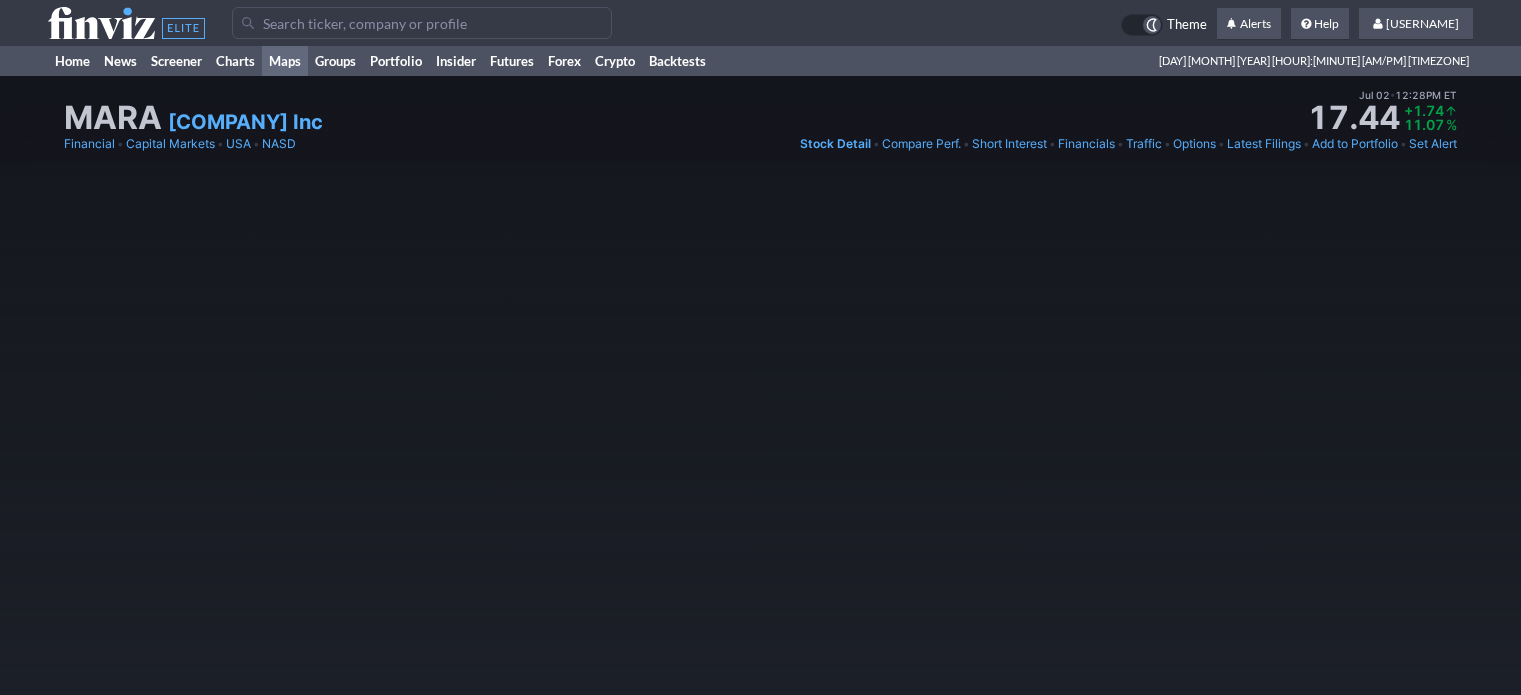 scroll, scrollTop: 0, scrollLeft: 0, axis: both 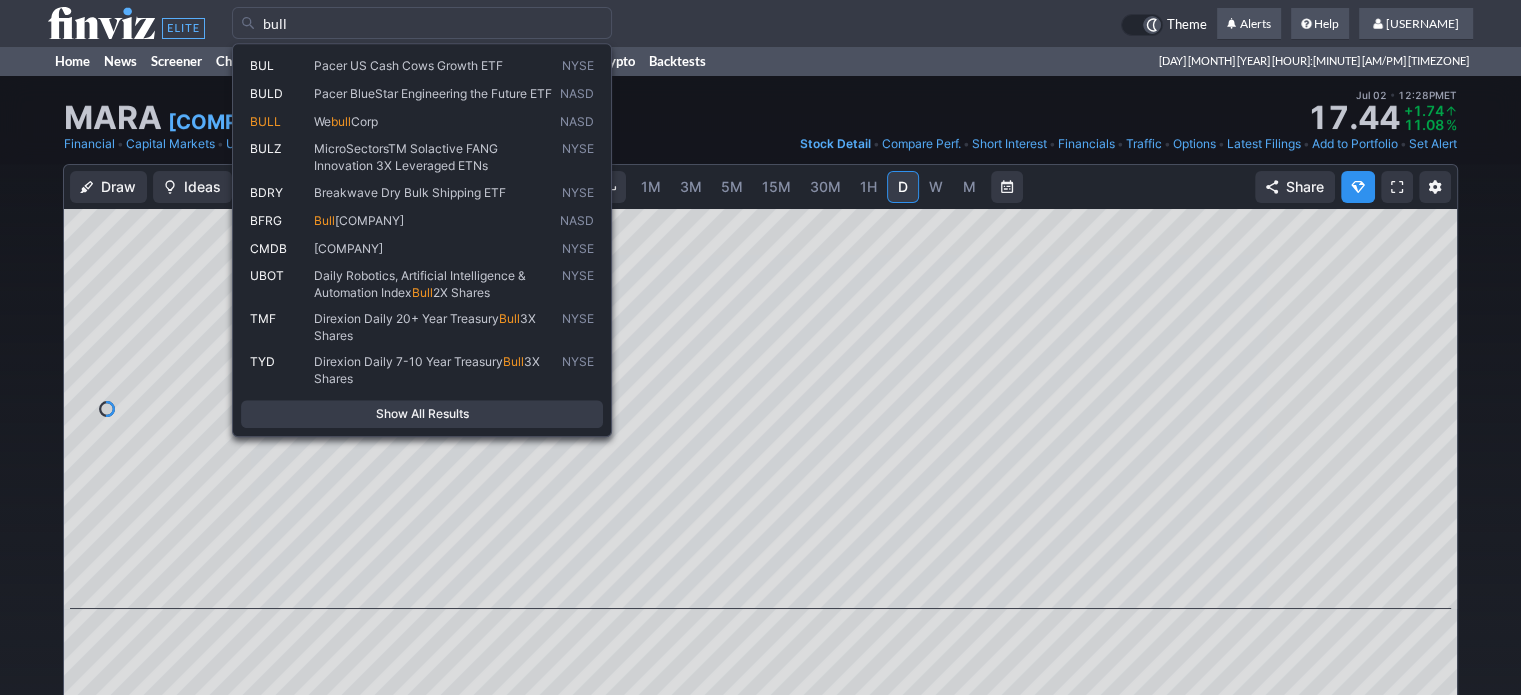 type on "bull" 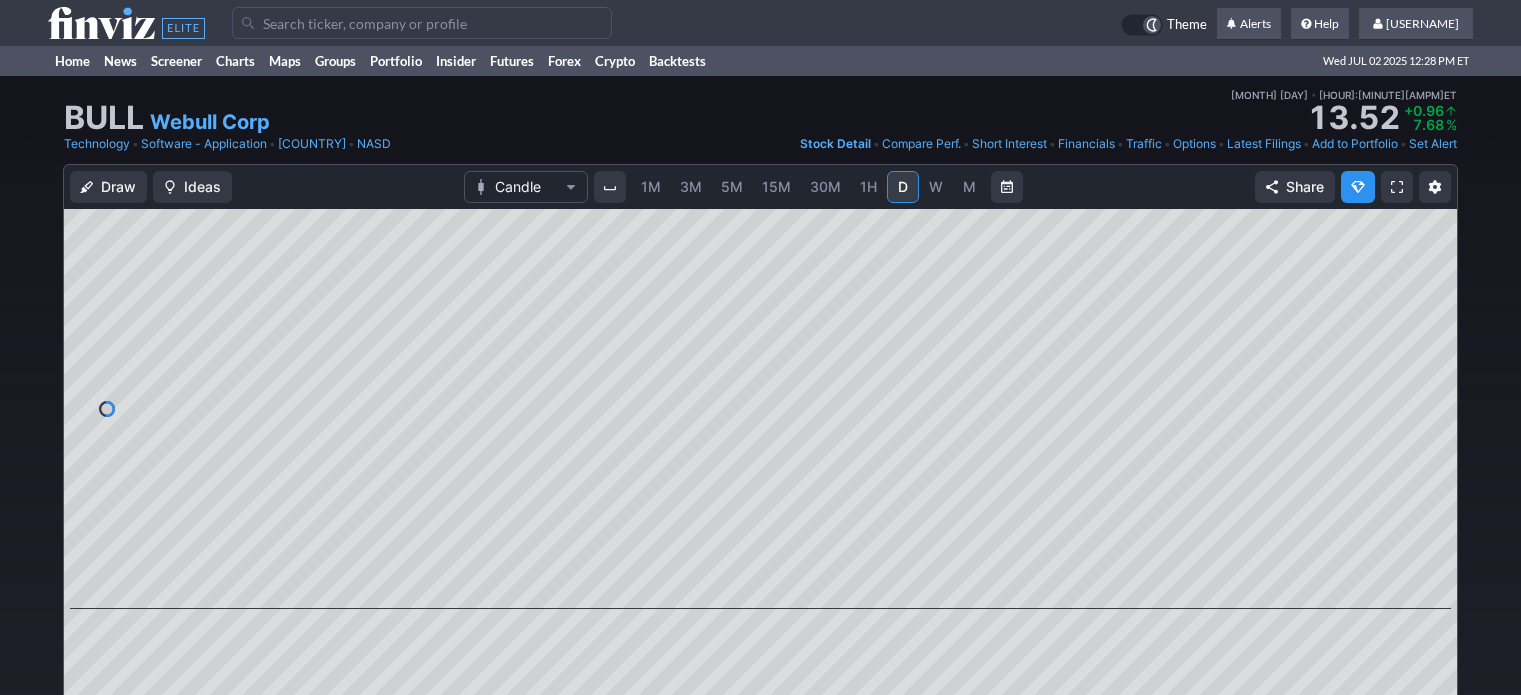 scroll, scrollTop: 0, scrollLeft: 0, axis: both 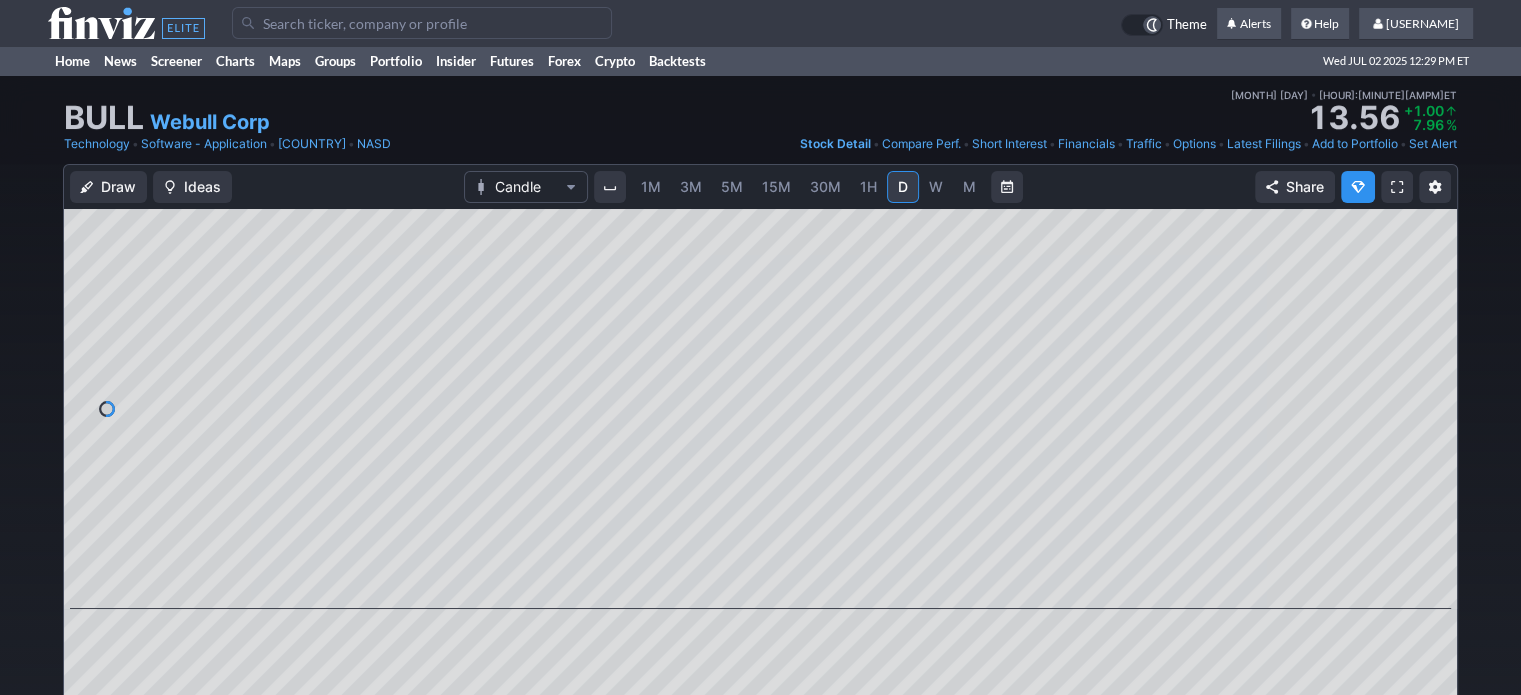 click on "5M" at bounding box center (732, 186) 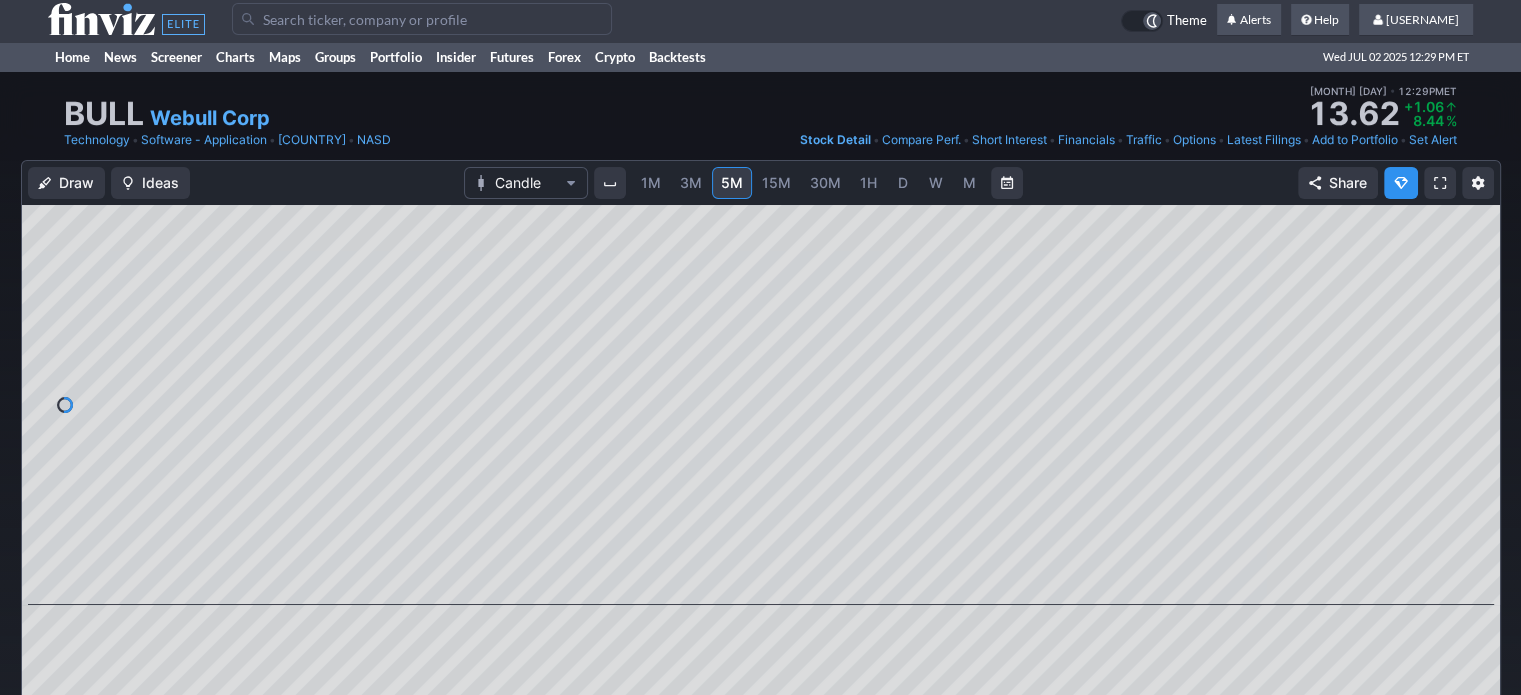 scroll, scrollTop: 0, scrollLeft: 0, axis: both 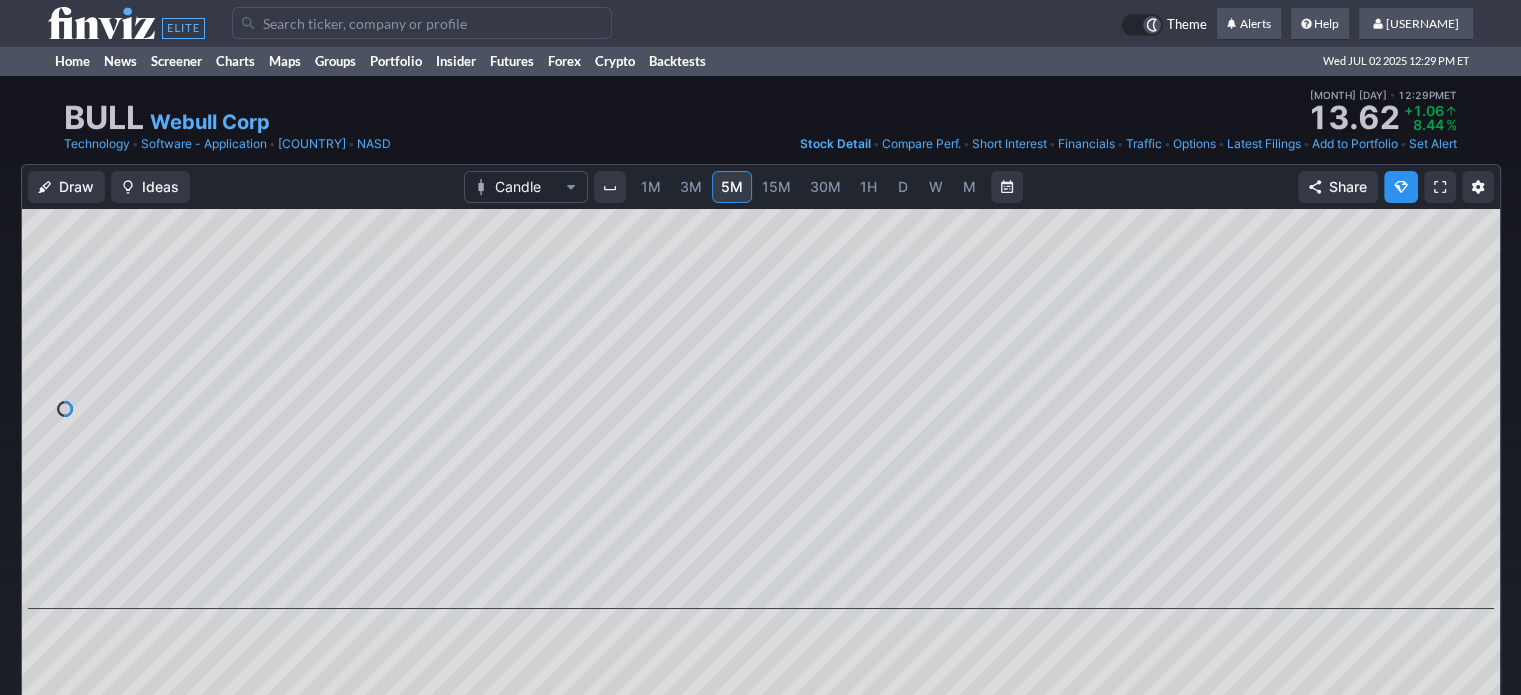 click on "D" at bounding box center (903, 186) 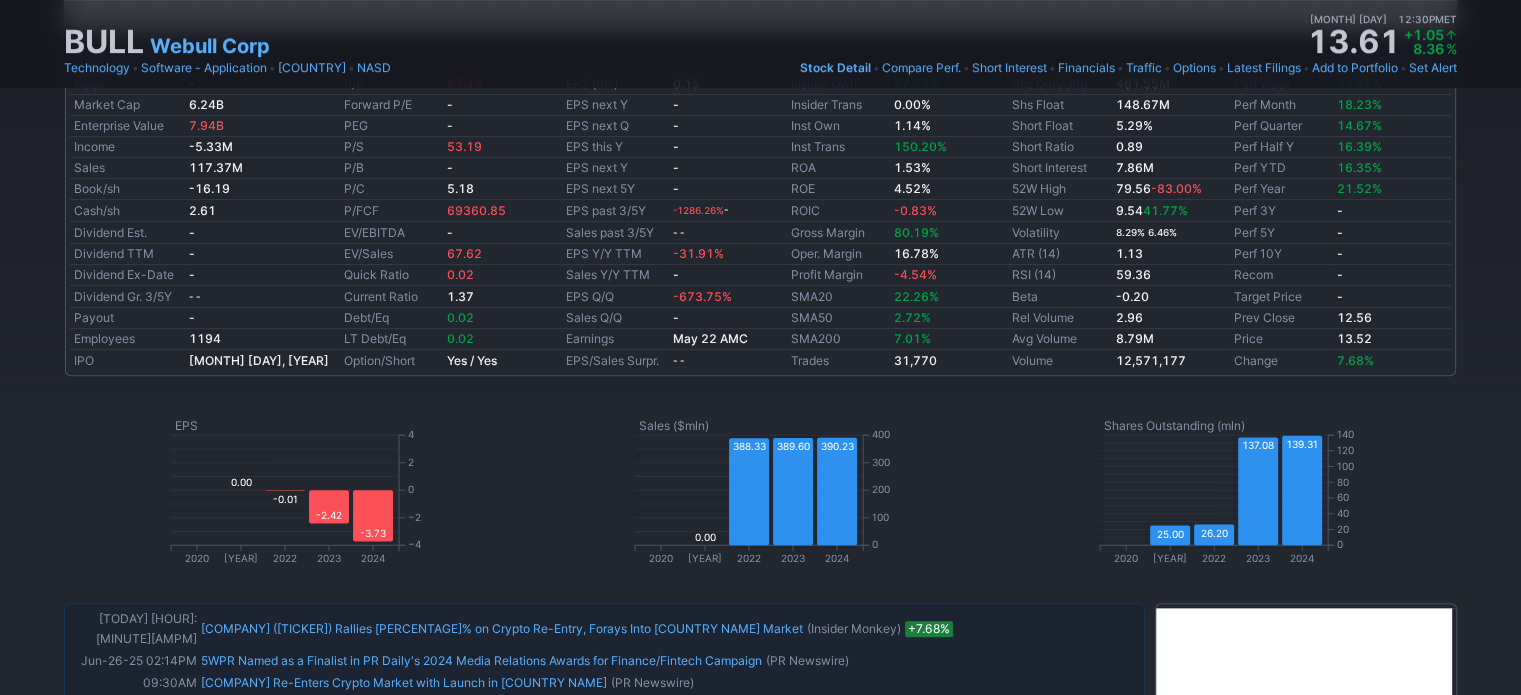 scroll, scrollTop: 300, scrollLeft: 0, axis: vertical 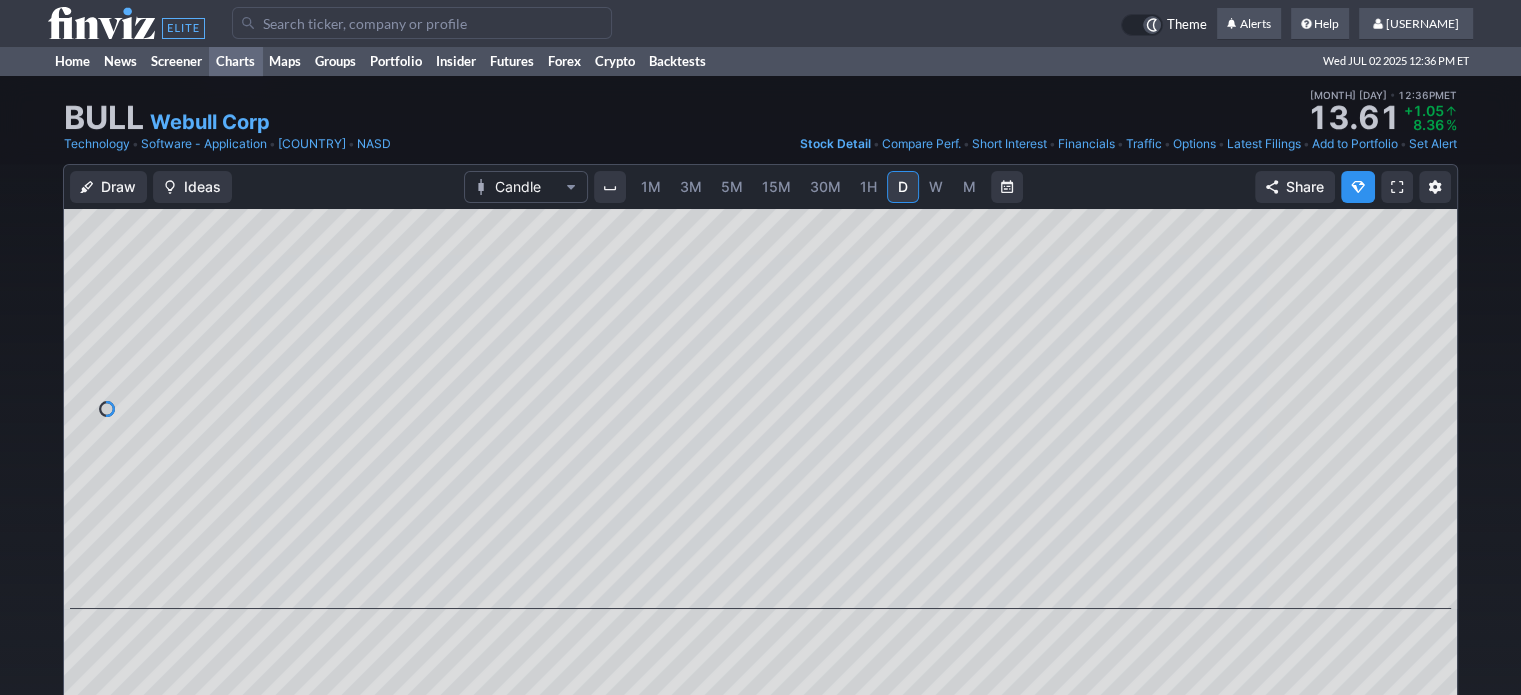 click on "Charts" at bounding box center (235, 61) 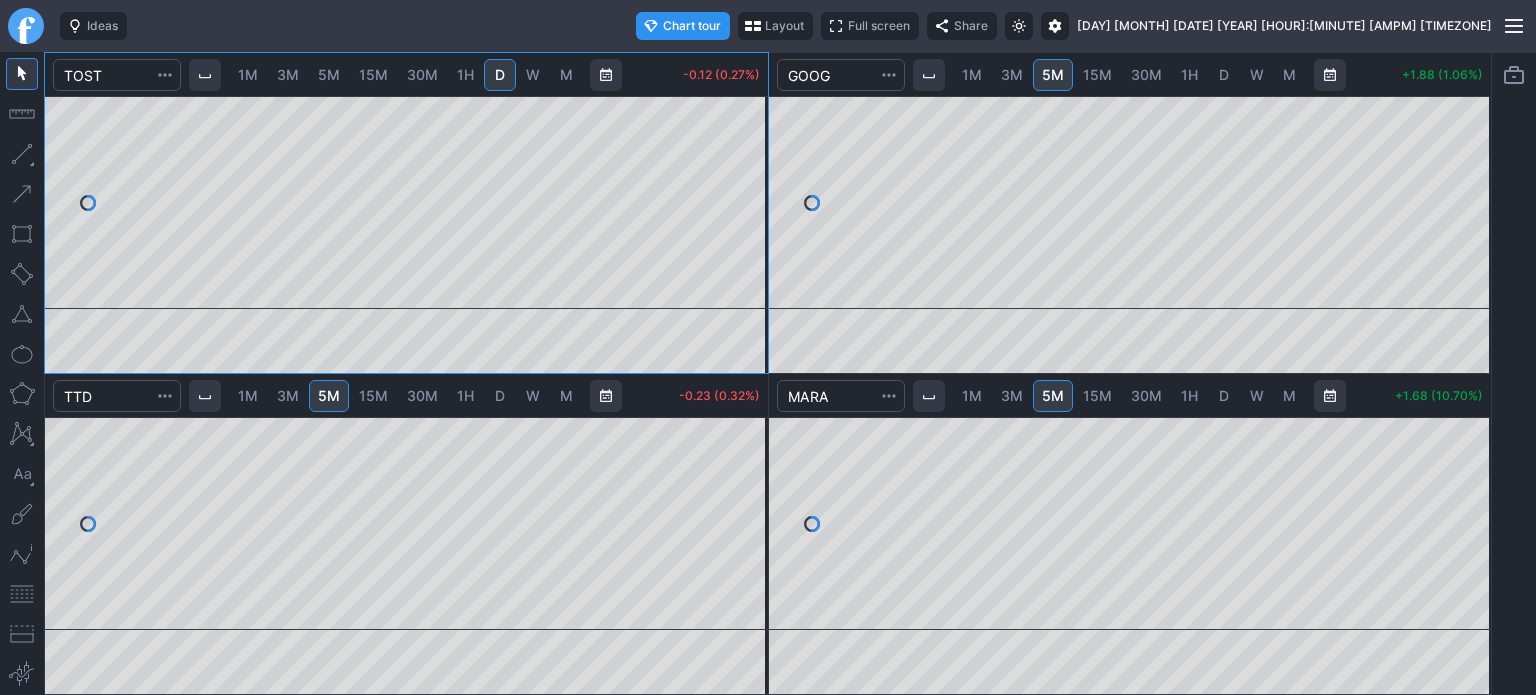scroll, scrollTop: 0, scrollLeft: 0, axis: both 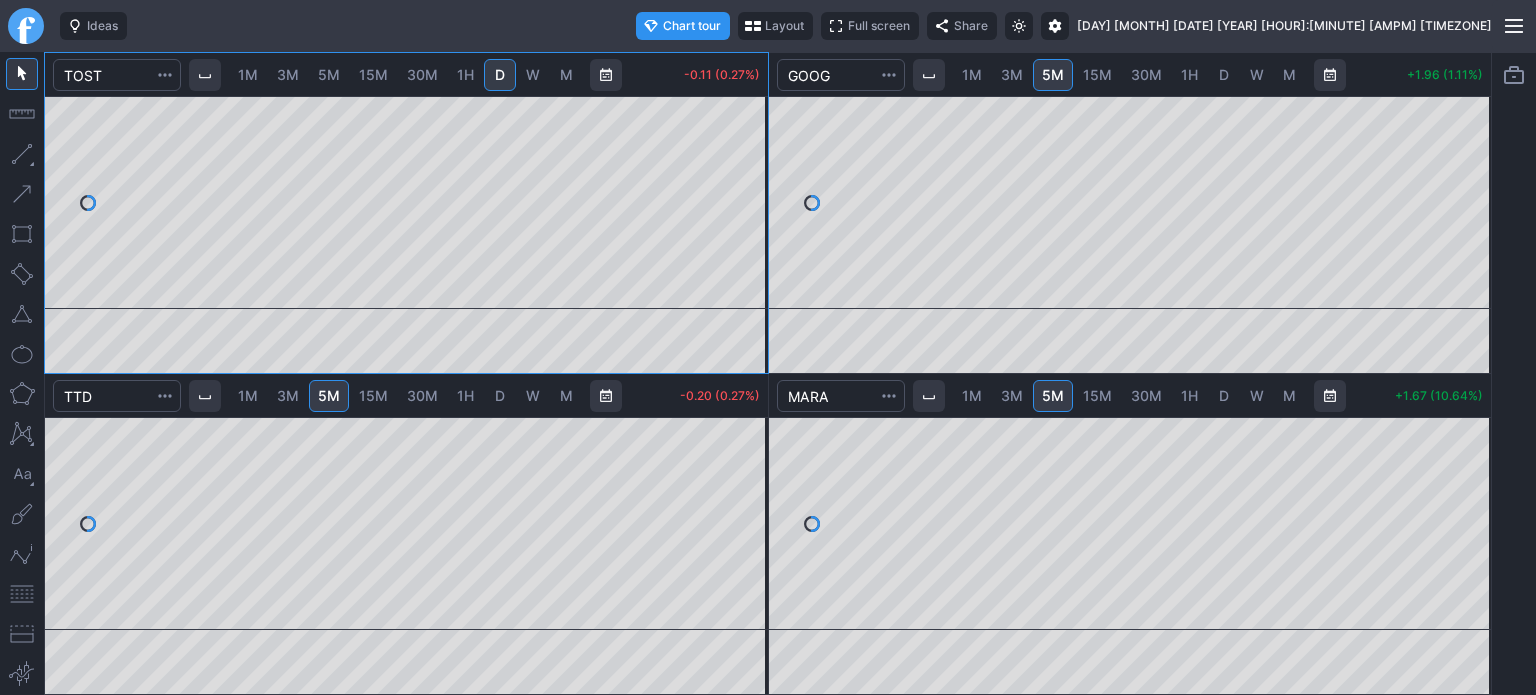 click at bounding box center (26, 26) 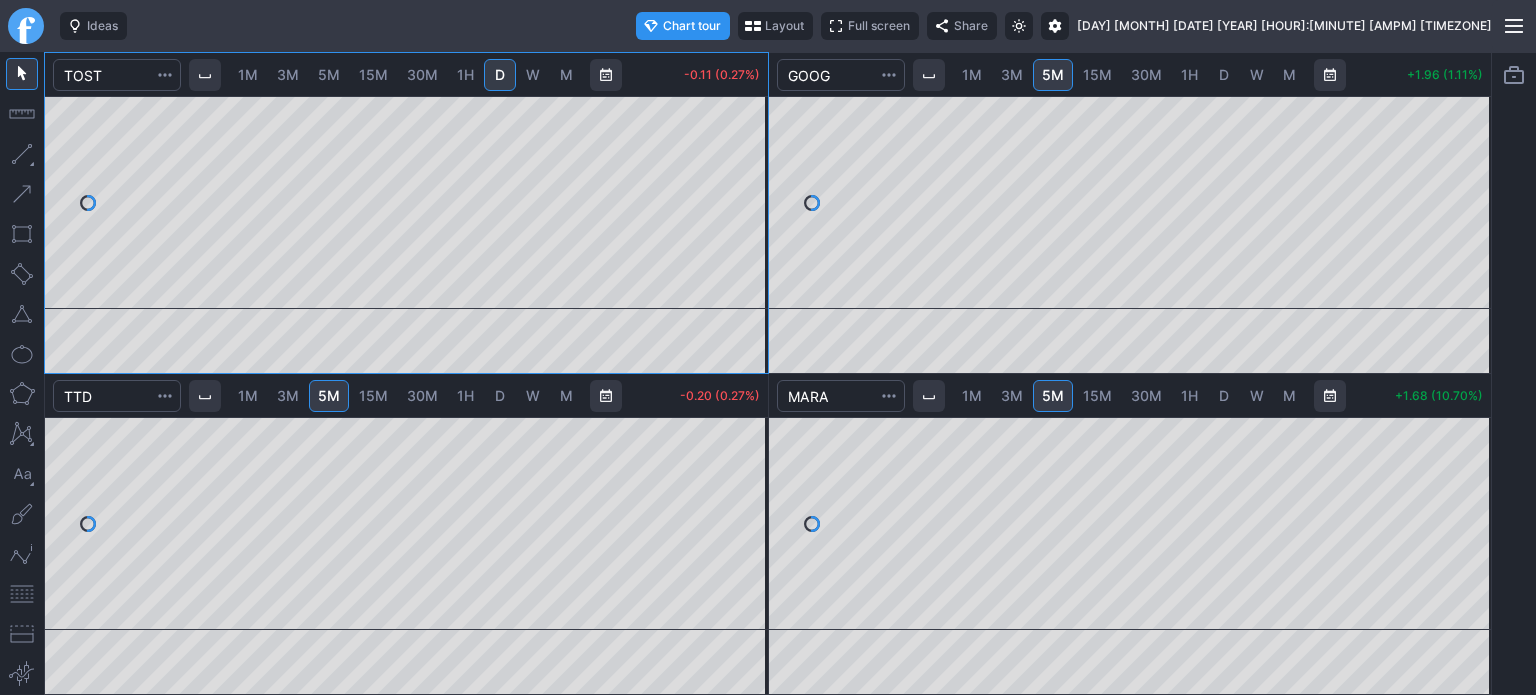 click at bounding box center [26, 26] 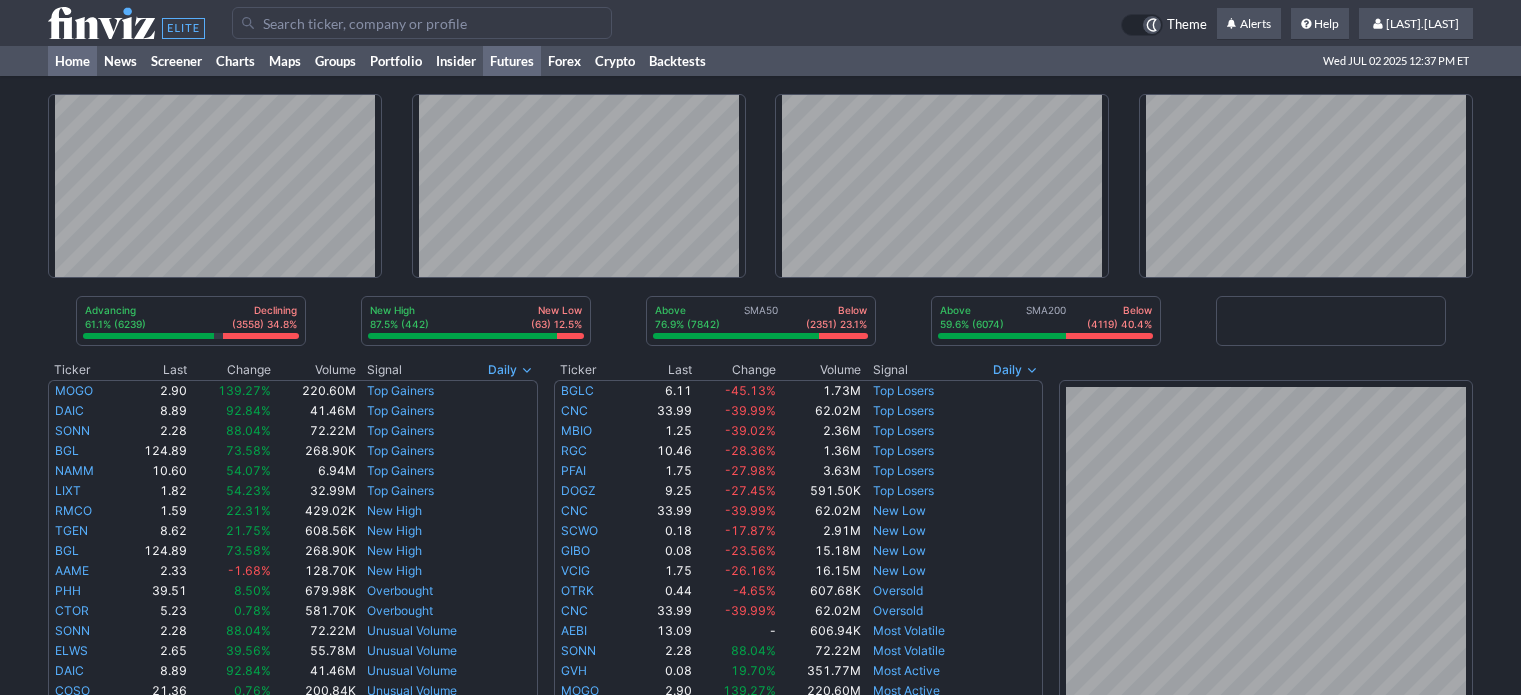 scroll, scrollTop: 0, scrollLeft: 0, axis: both 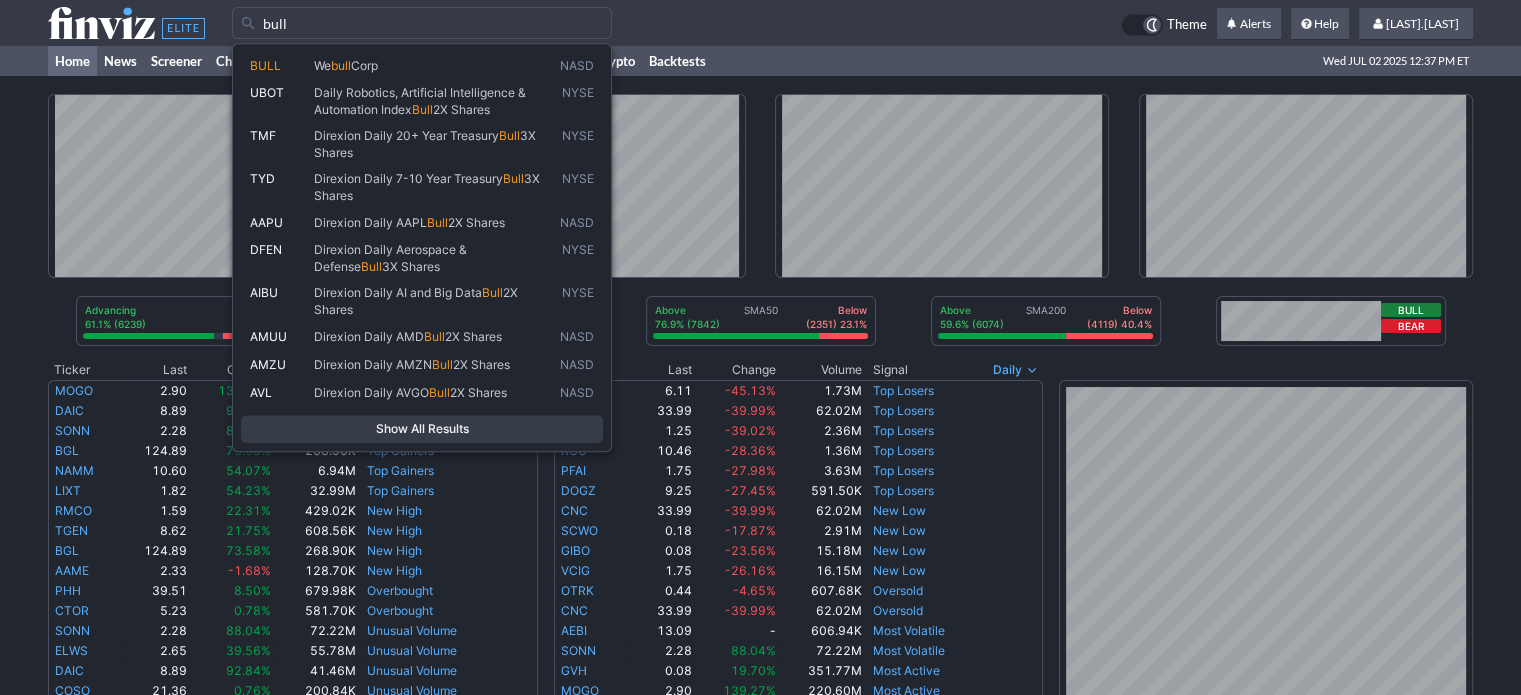 type on "bull" 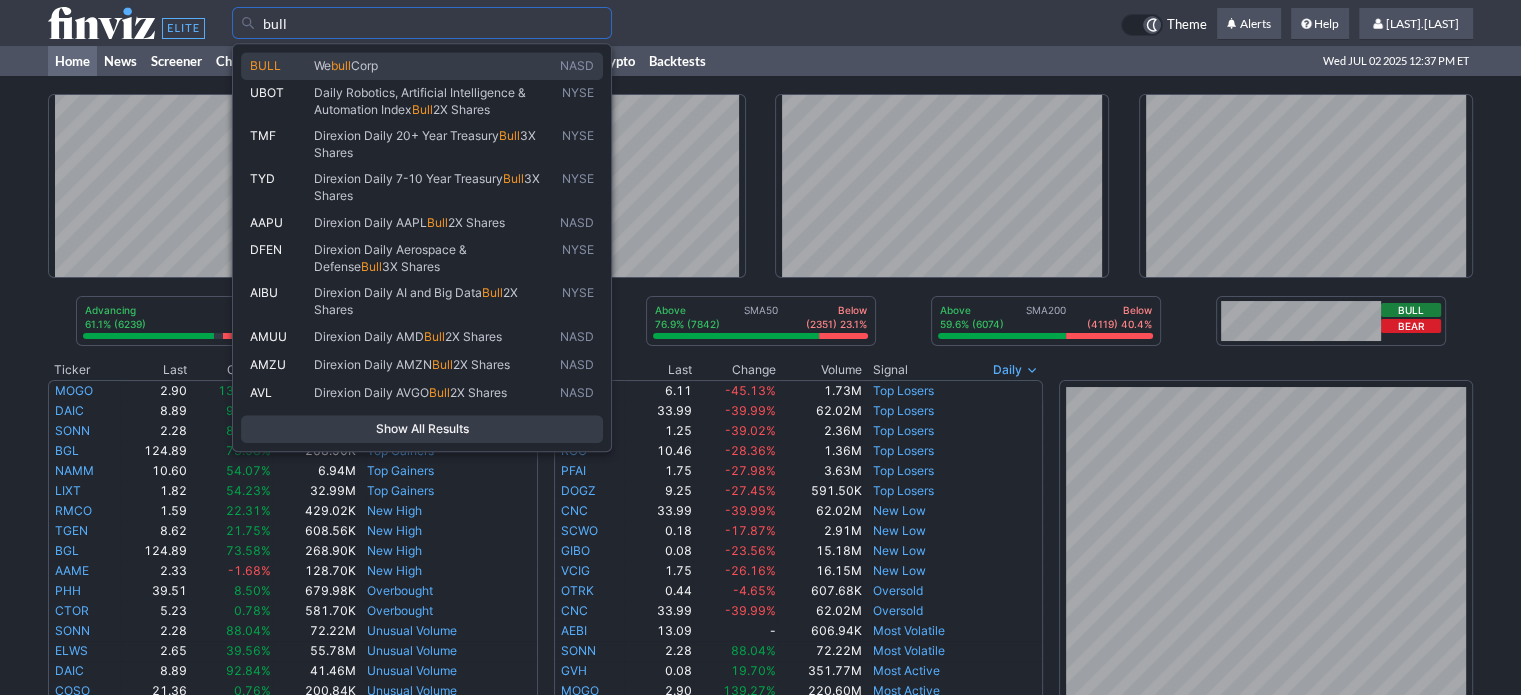 click on "We bull  Corp" at bounding box center (433, 66) 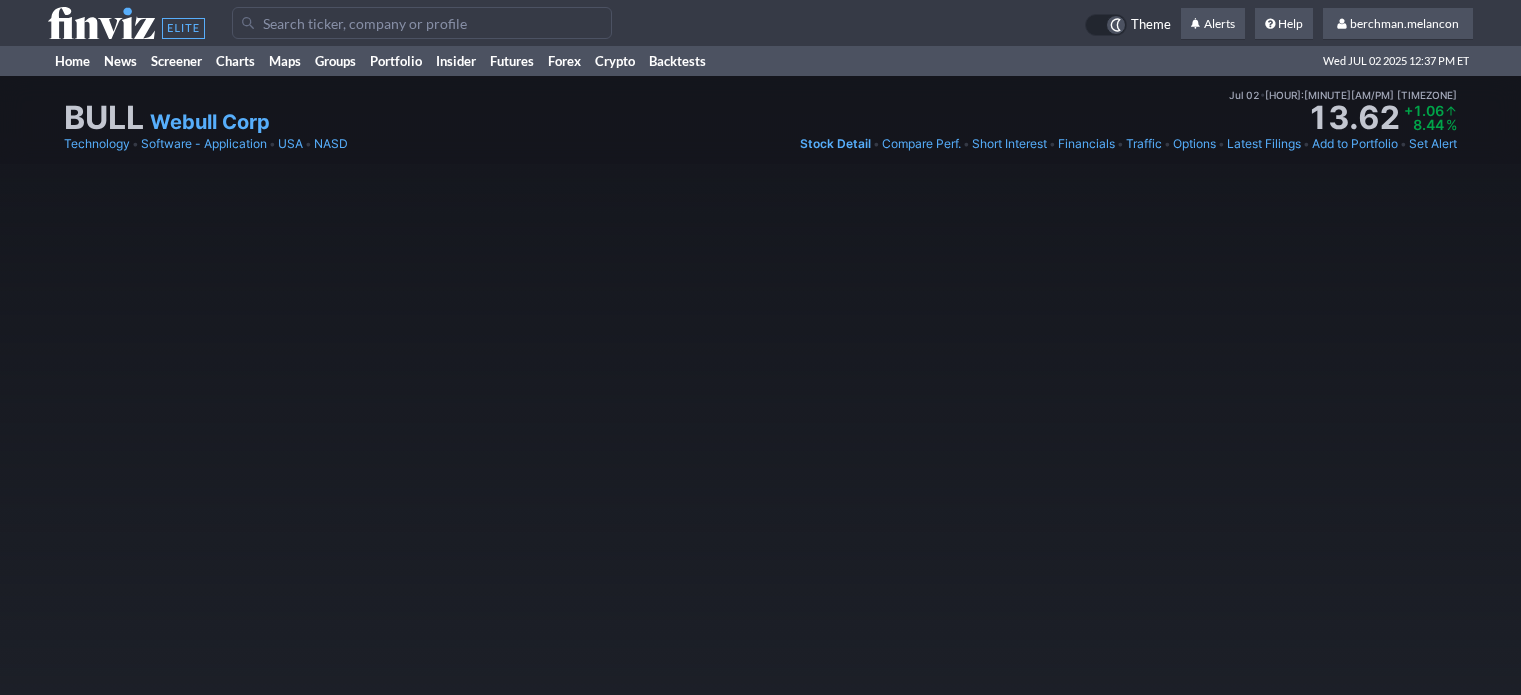 scroll, scrollTop: 0, scrollLeft: 0, axis: both 